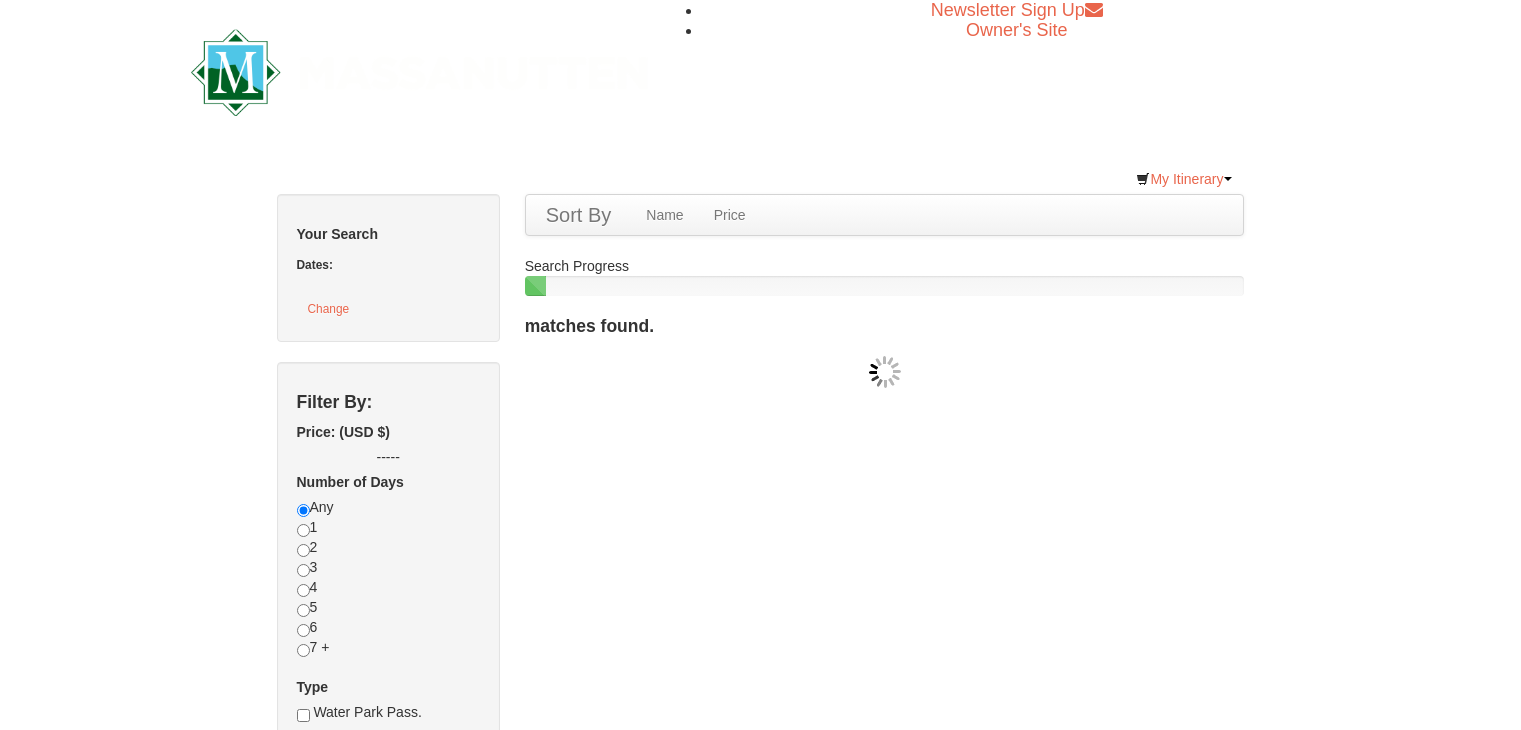 scroll, scrollTop: 0, scrollLeft: 0, axis: both 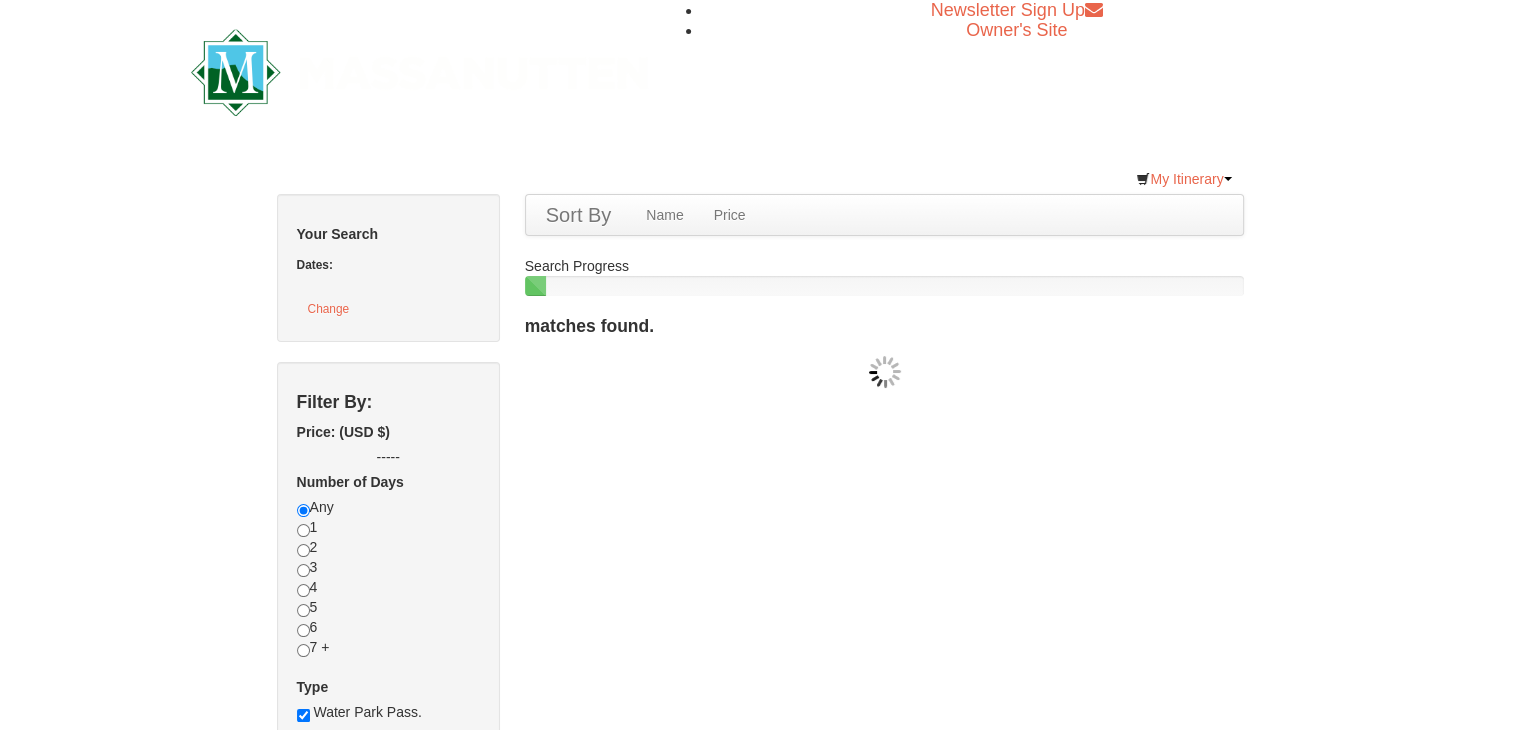 checkbox on "true" 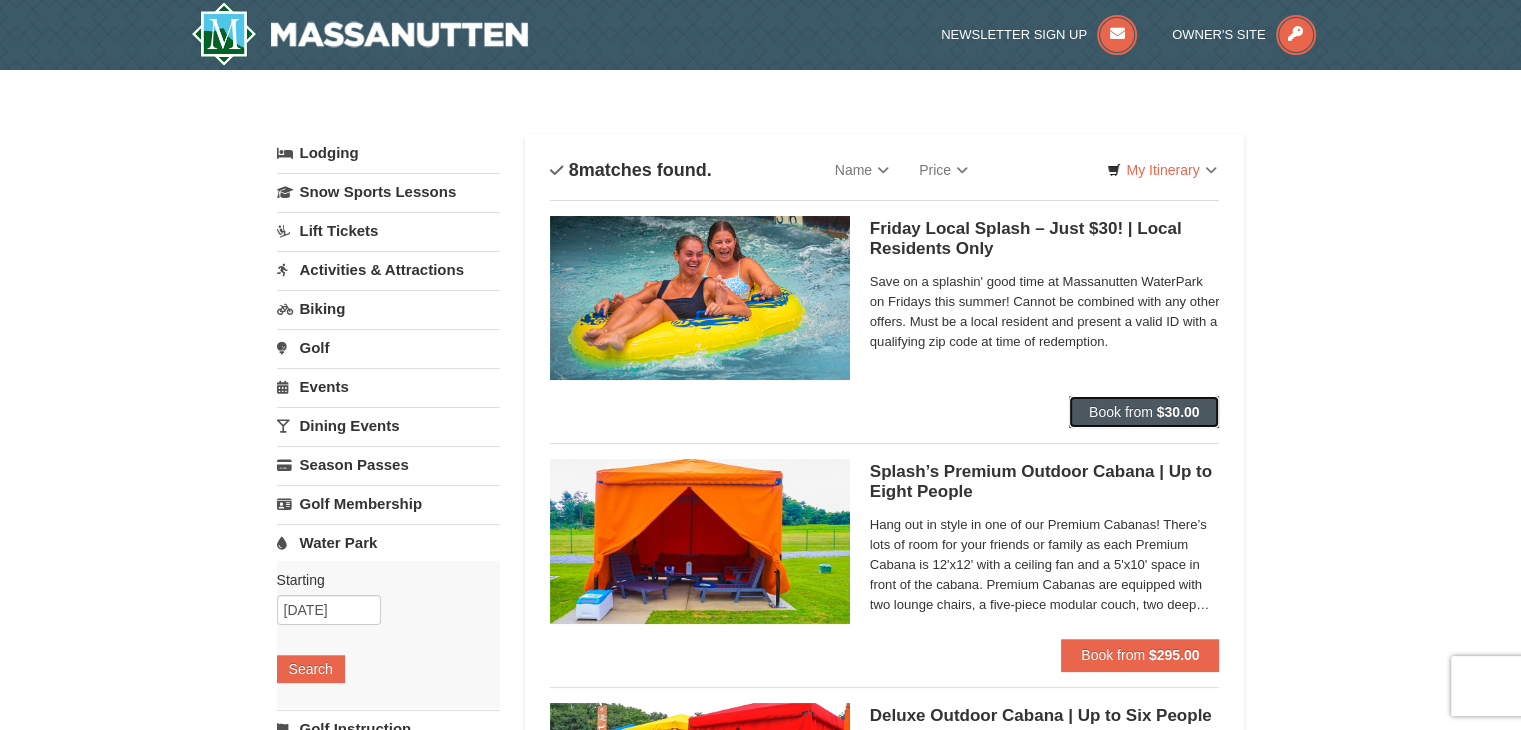 click on "Book from" at bounding box center (1121, 412) 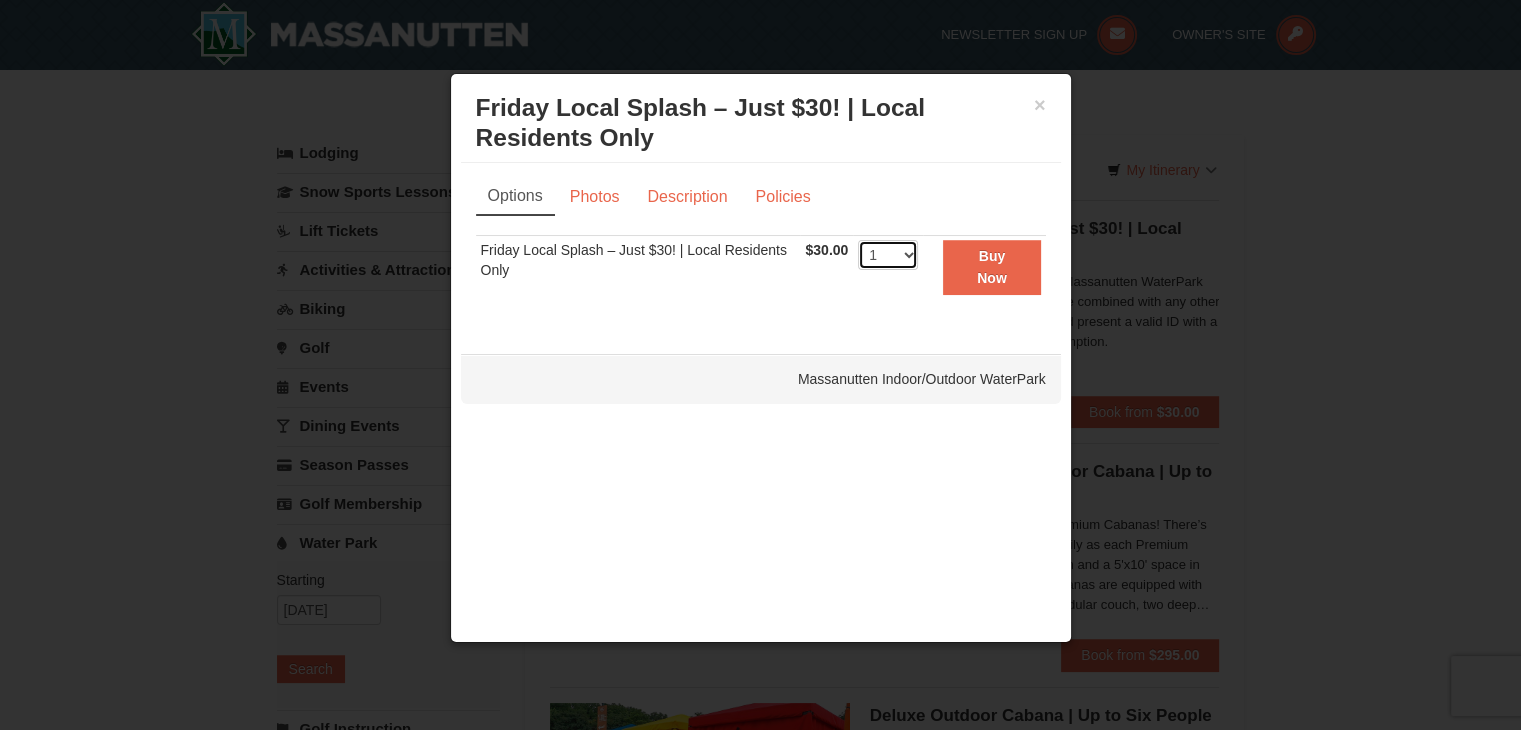 click on "1 2 3 4 5 6 7 8 9 10 11 12 13 14 15 16 17 18 19 20 21 22 23 24 25 26 27 28 29 30 31 32 33 34 35 36 37 38 39 40 41 42 43 44 45 46 47 48 49 50" at bounding box center (888, 255) 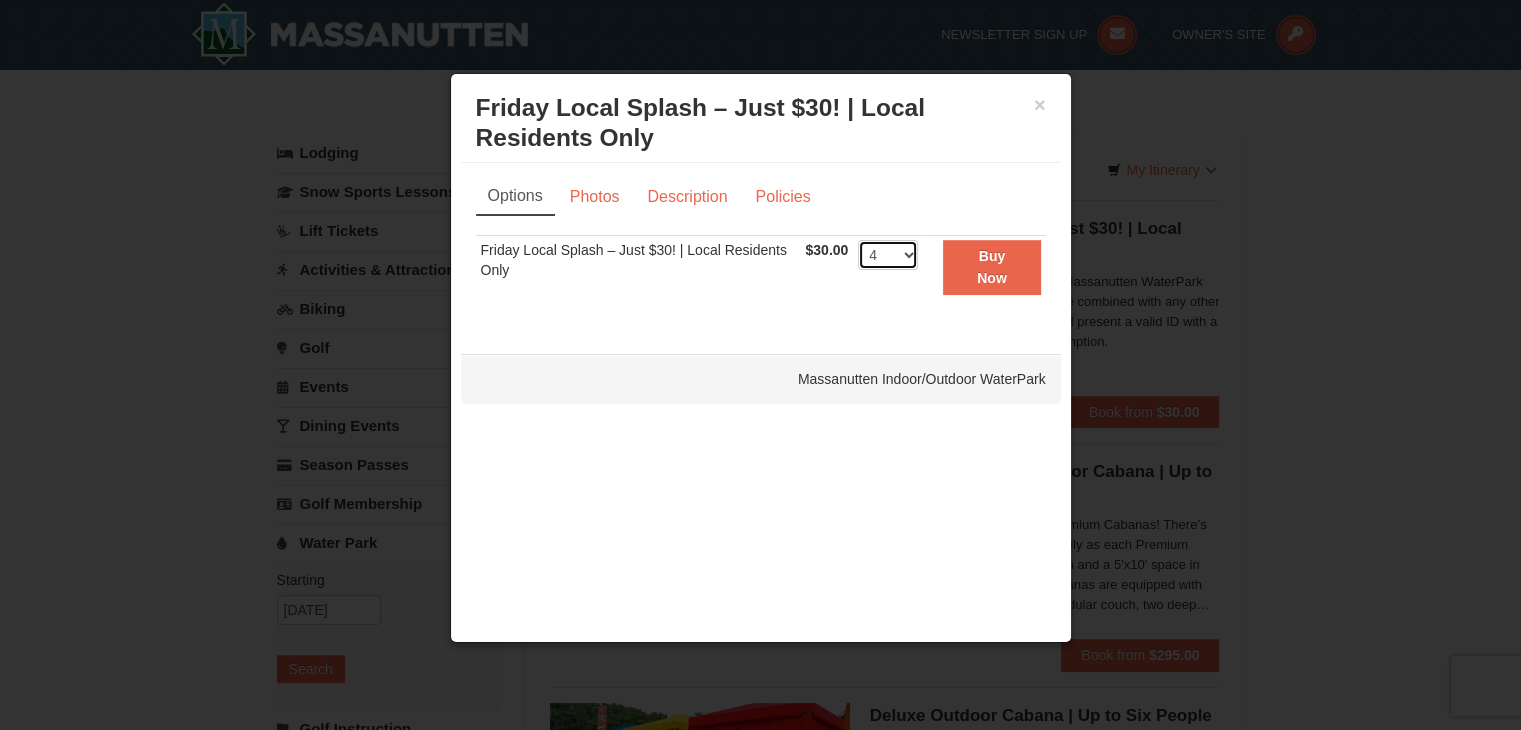 click on "1 2 3 4 5 6 7 8 9 10 11 12 13 14 15 16 17 18 19 20 21 22 23 24 25 26 27 28 29 30 31 32 33 34 35 36 37 38 39 40 41 42 43 44 45 46 47 48 49 50" at bounding box center (888, 255) 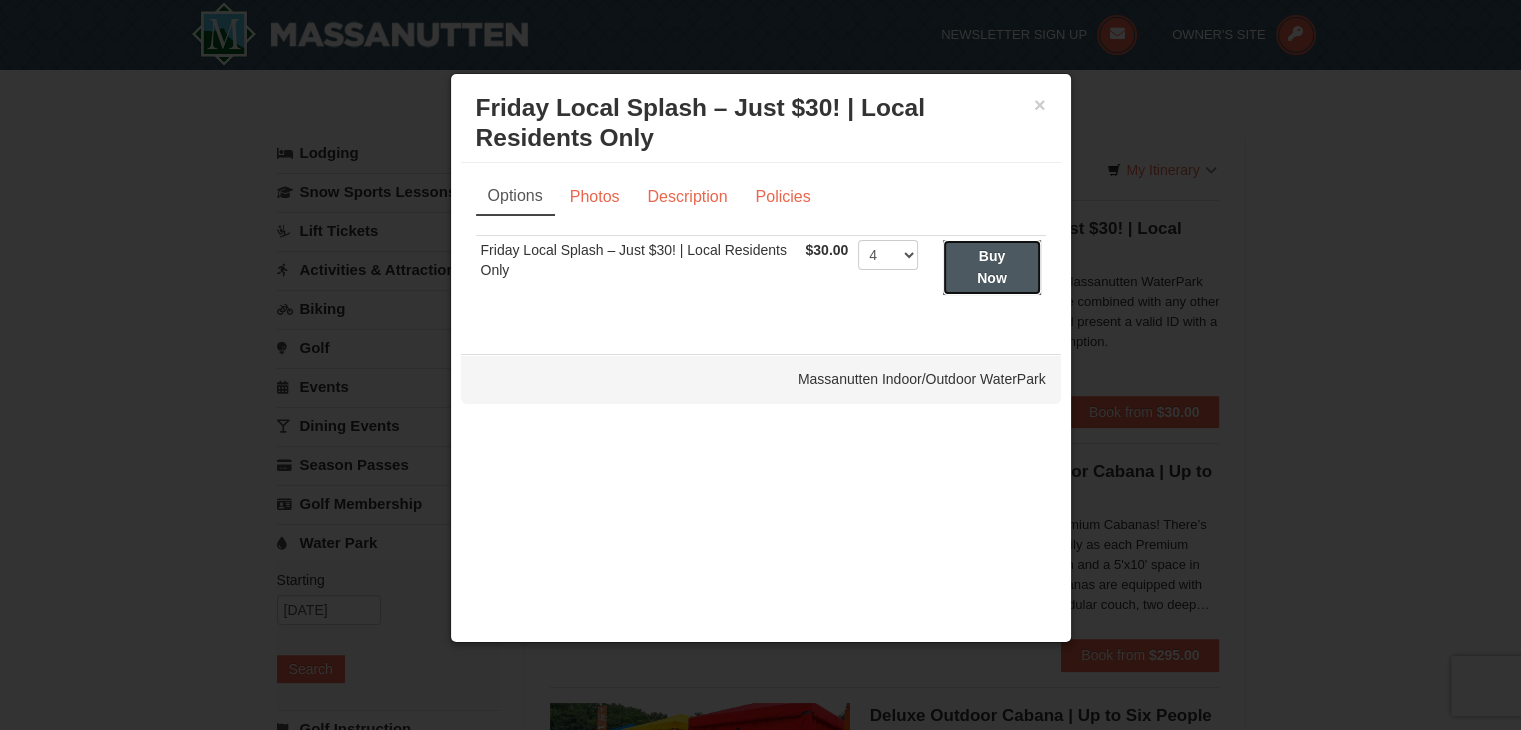 click on "Buy Now" at bounding box center (992, 267) 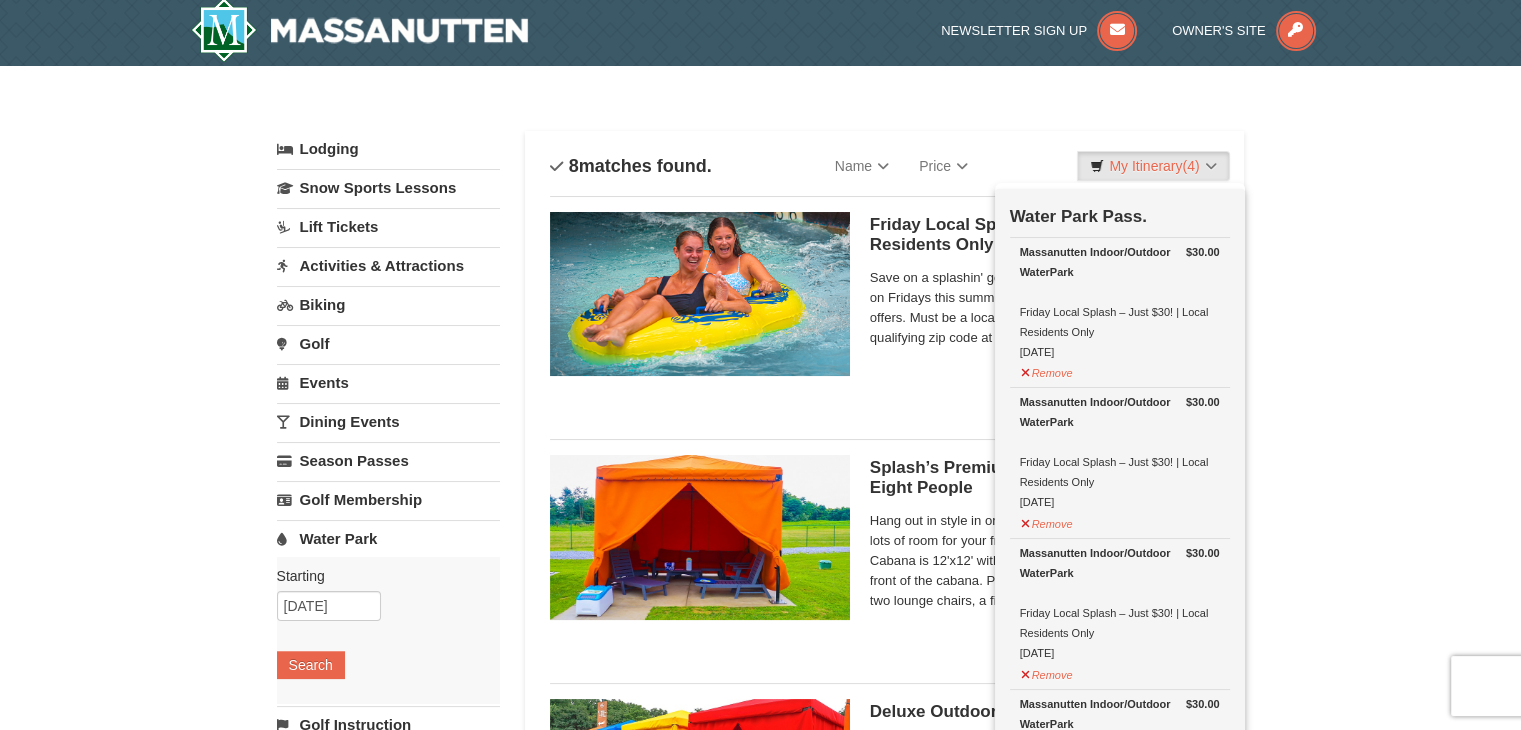 scroll, scrollTop: 6, scrollLeft: 0, axis: vertical 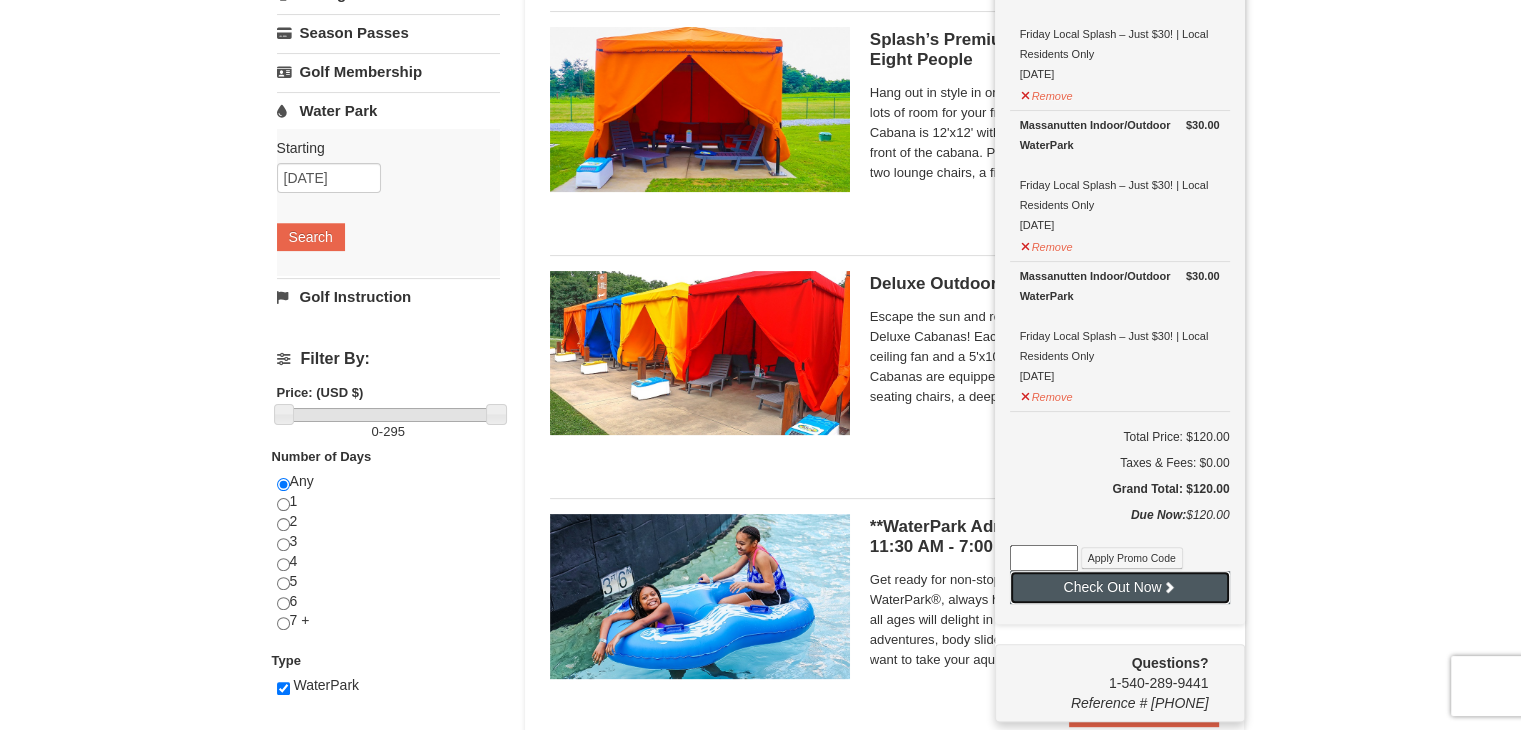 click on "Check Out Now" at bounding box center (1120, 587) 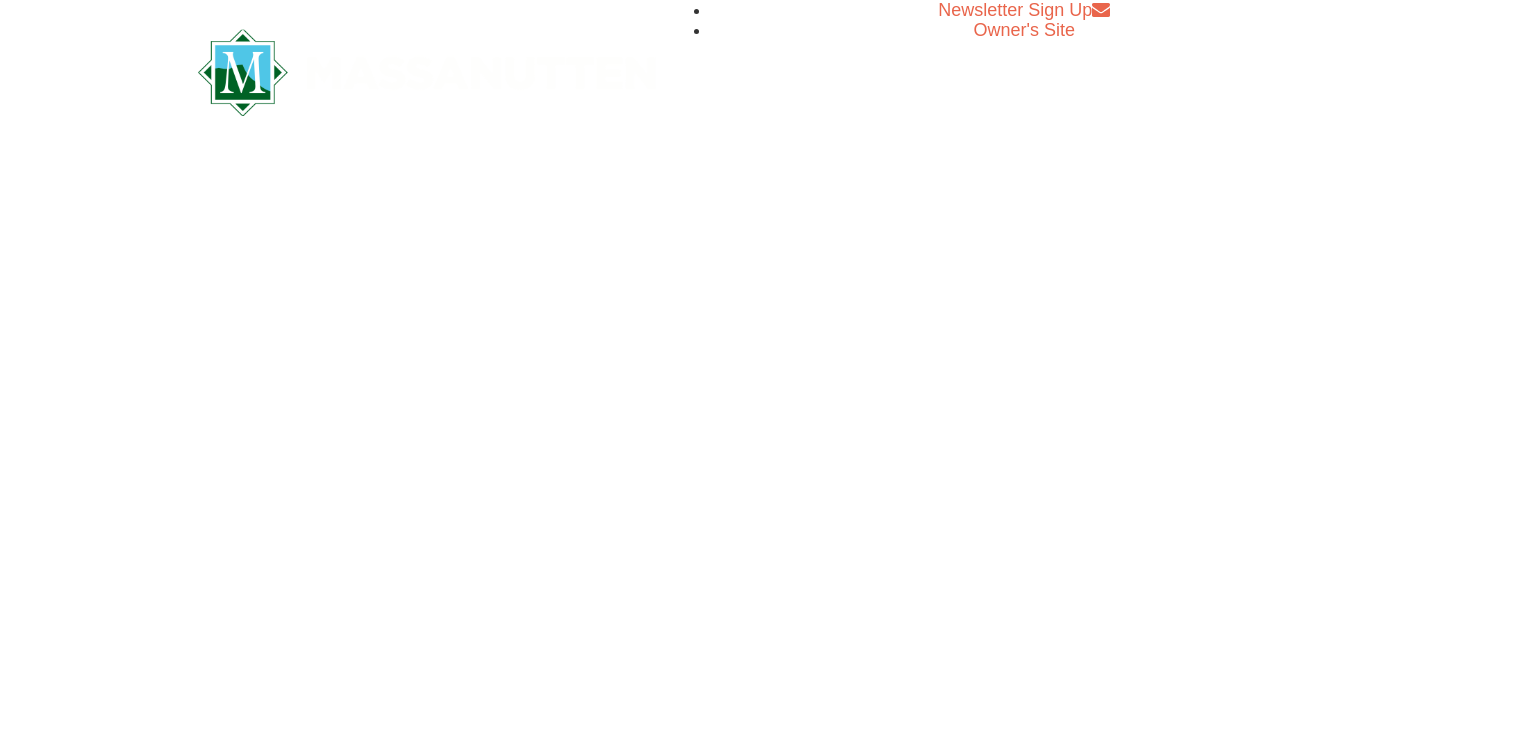 scroll, scrollTop: 0, scrollLeft: 0, axis: both 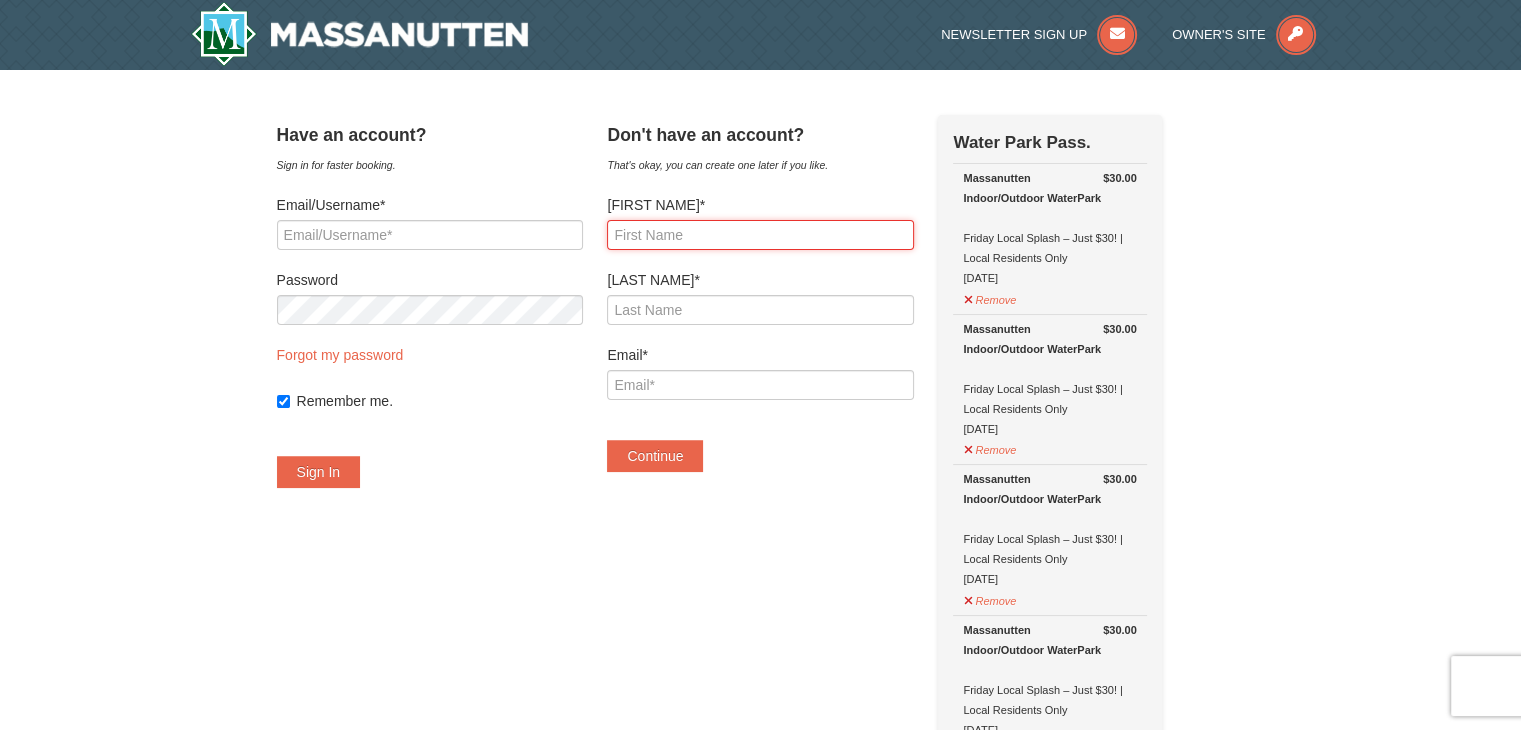 click on "First Name*" at bounding box center (760, 235) 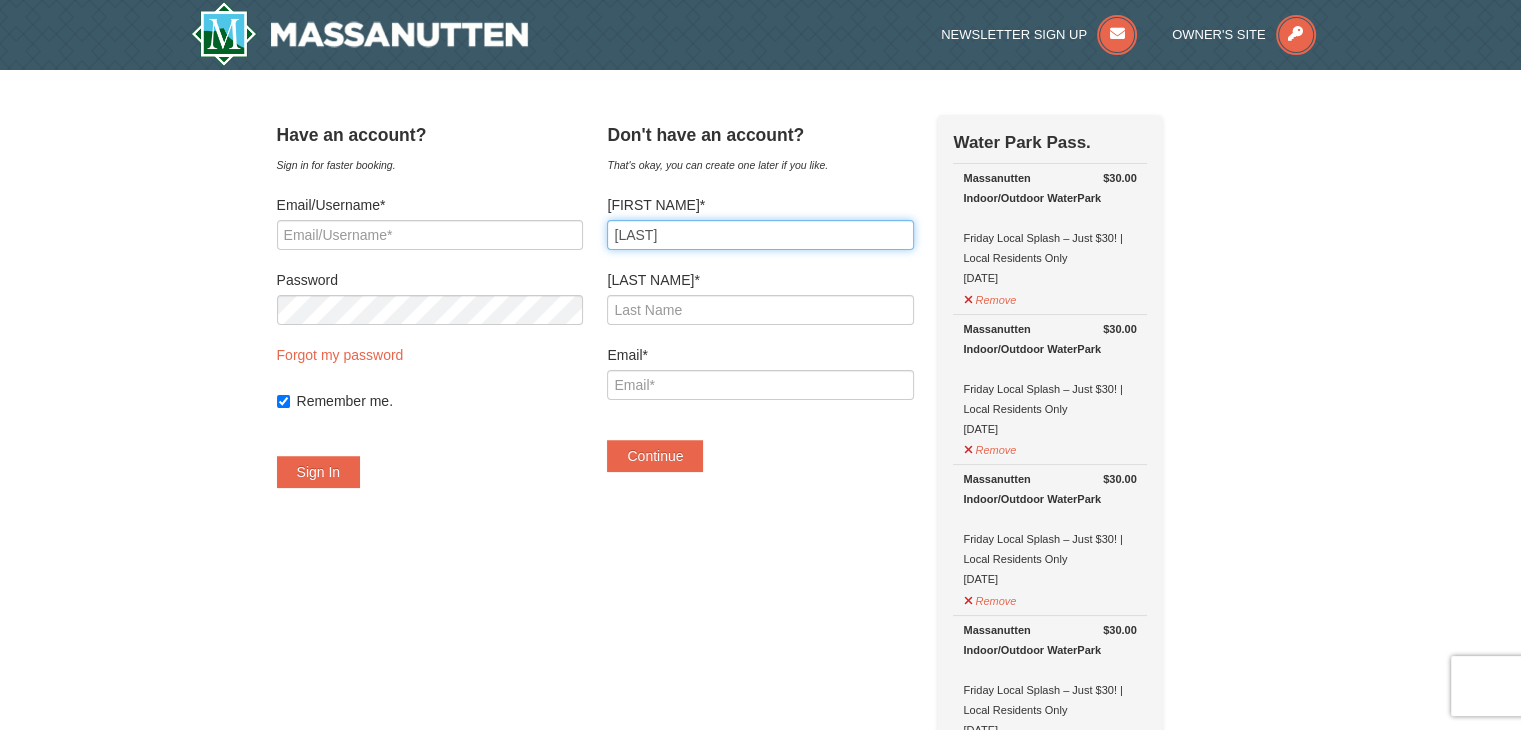 type on "Whitney" 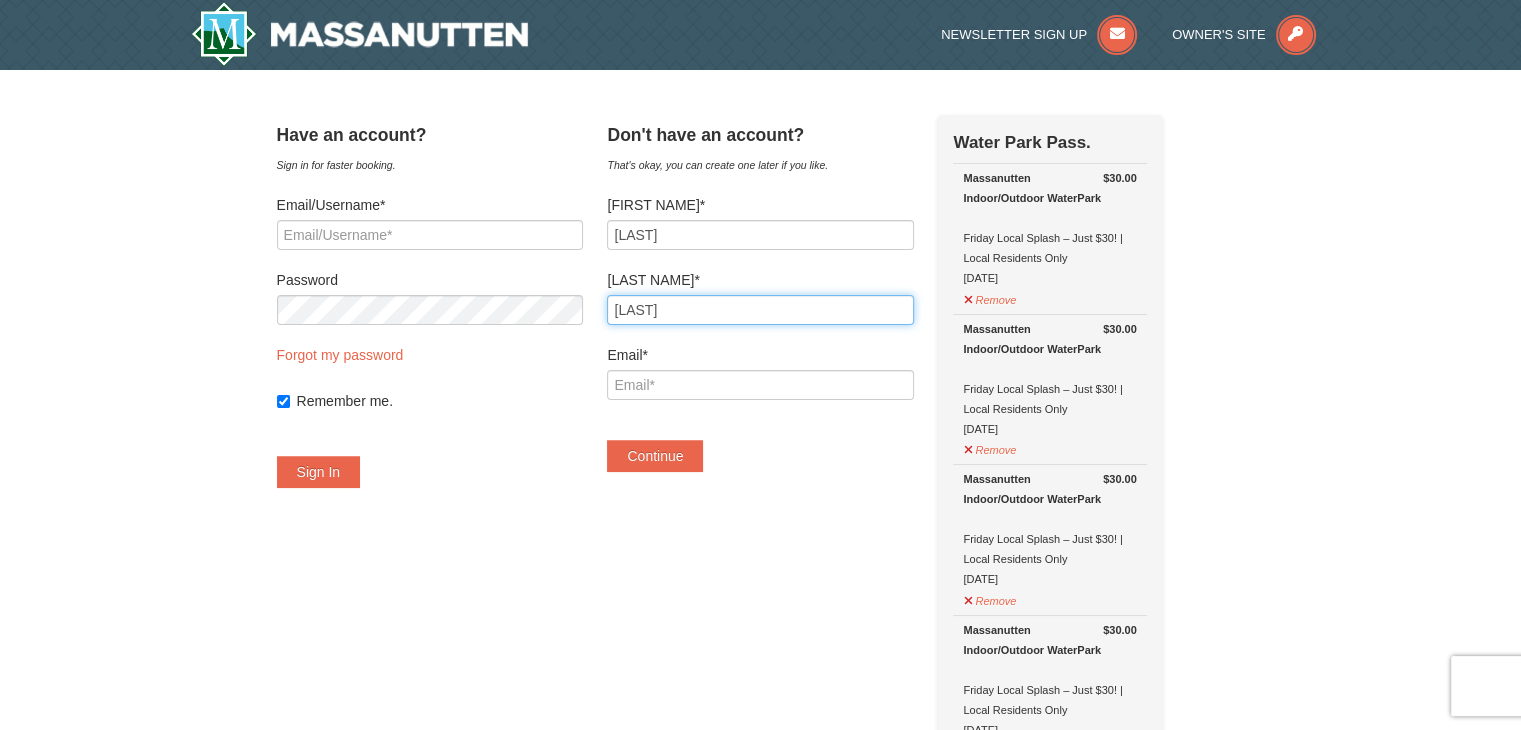 type on "Smith" 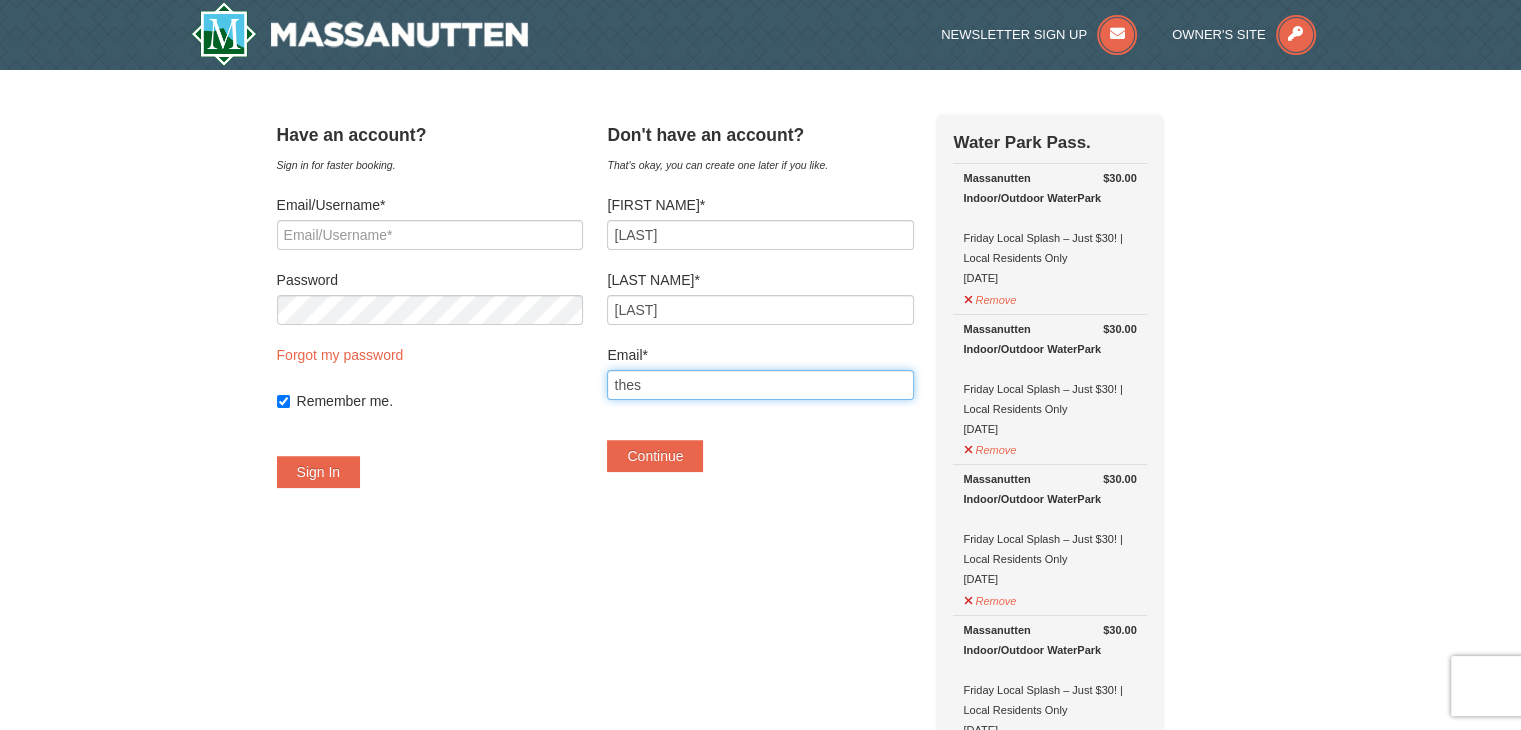 type on "[USERNAME]@example.com" 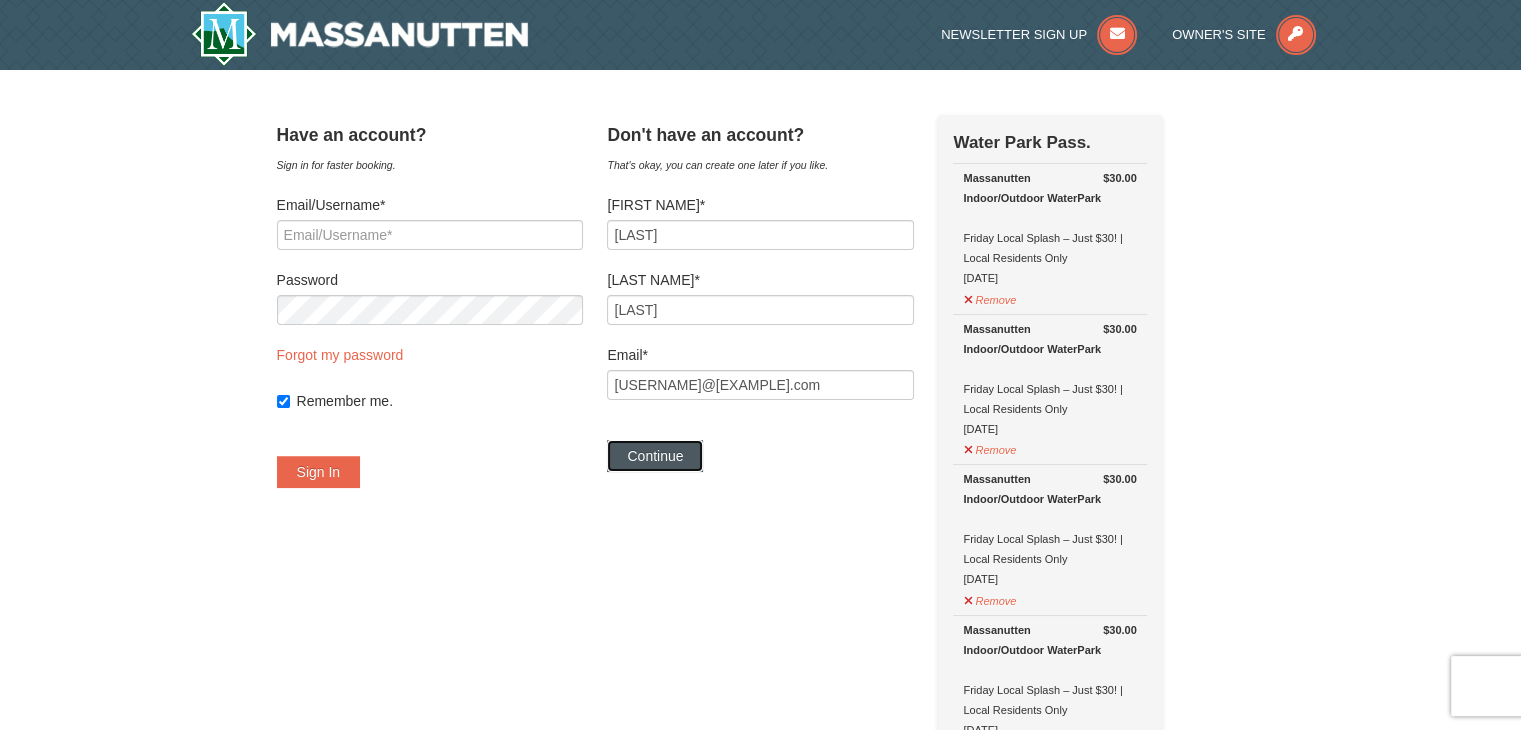 click on "Continue" at bounding box center (655, 456) 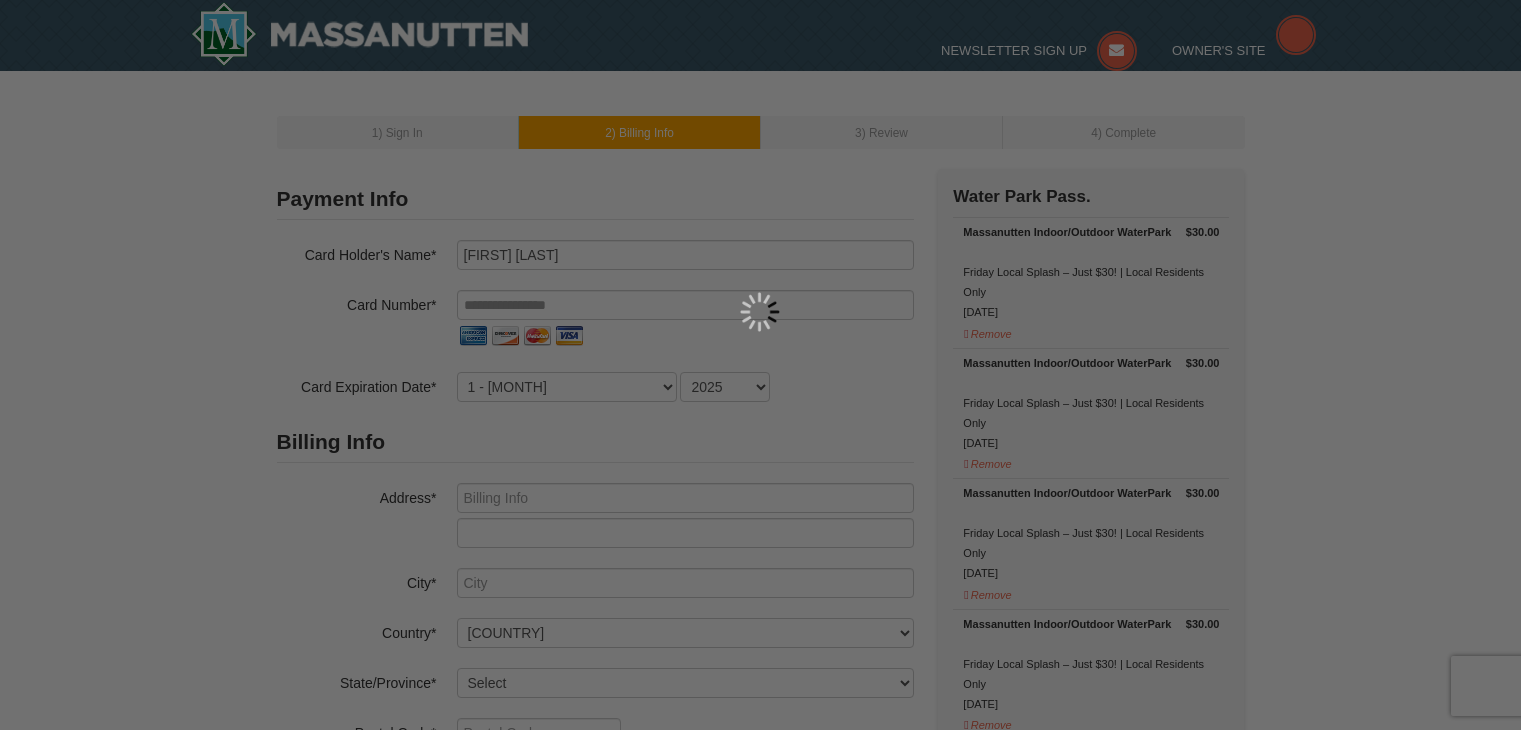 scroll, scrollTop: 0, scrollLeft: 0, axis: both 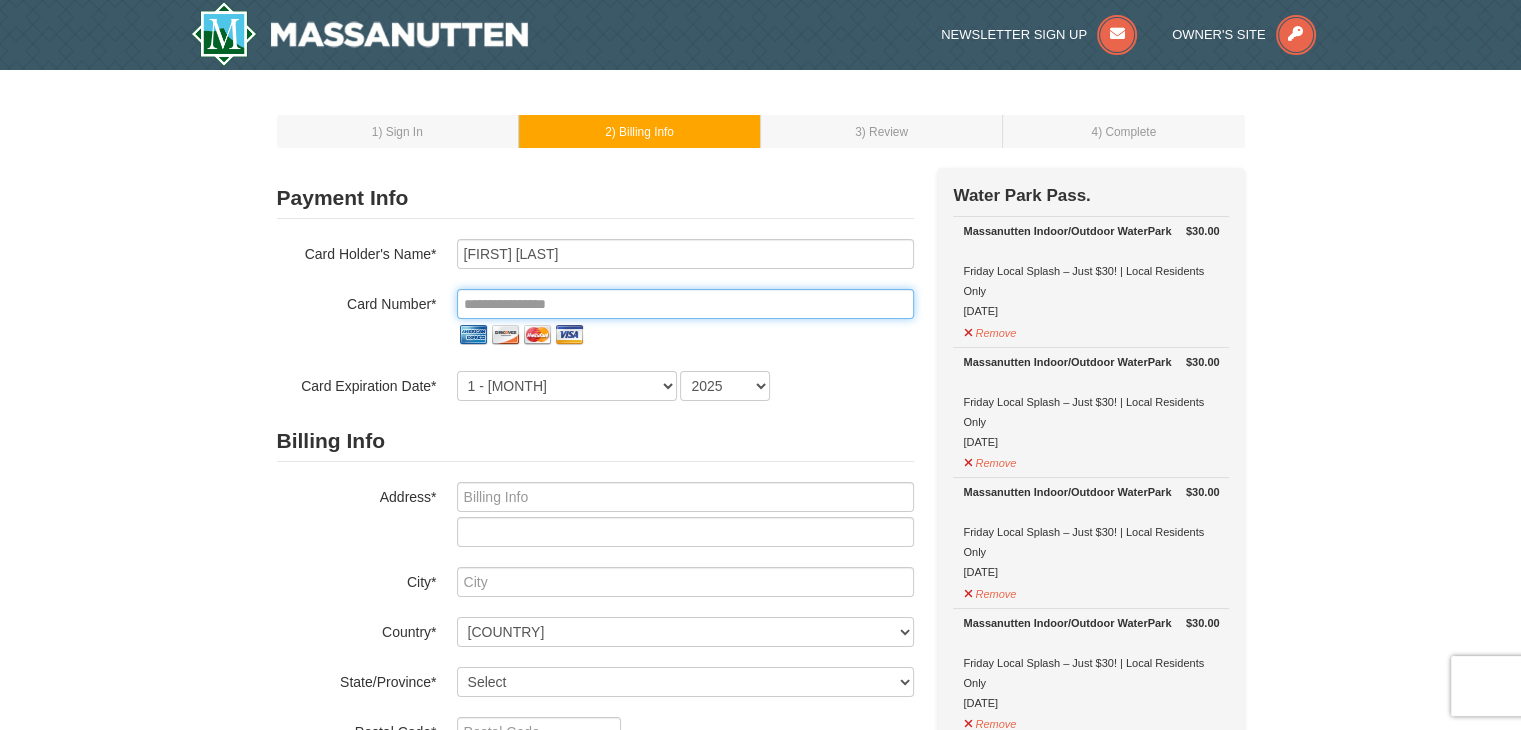 click at bounding box center [685, 304] 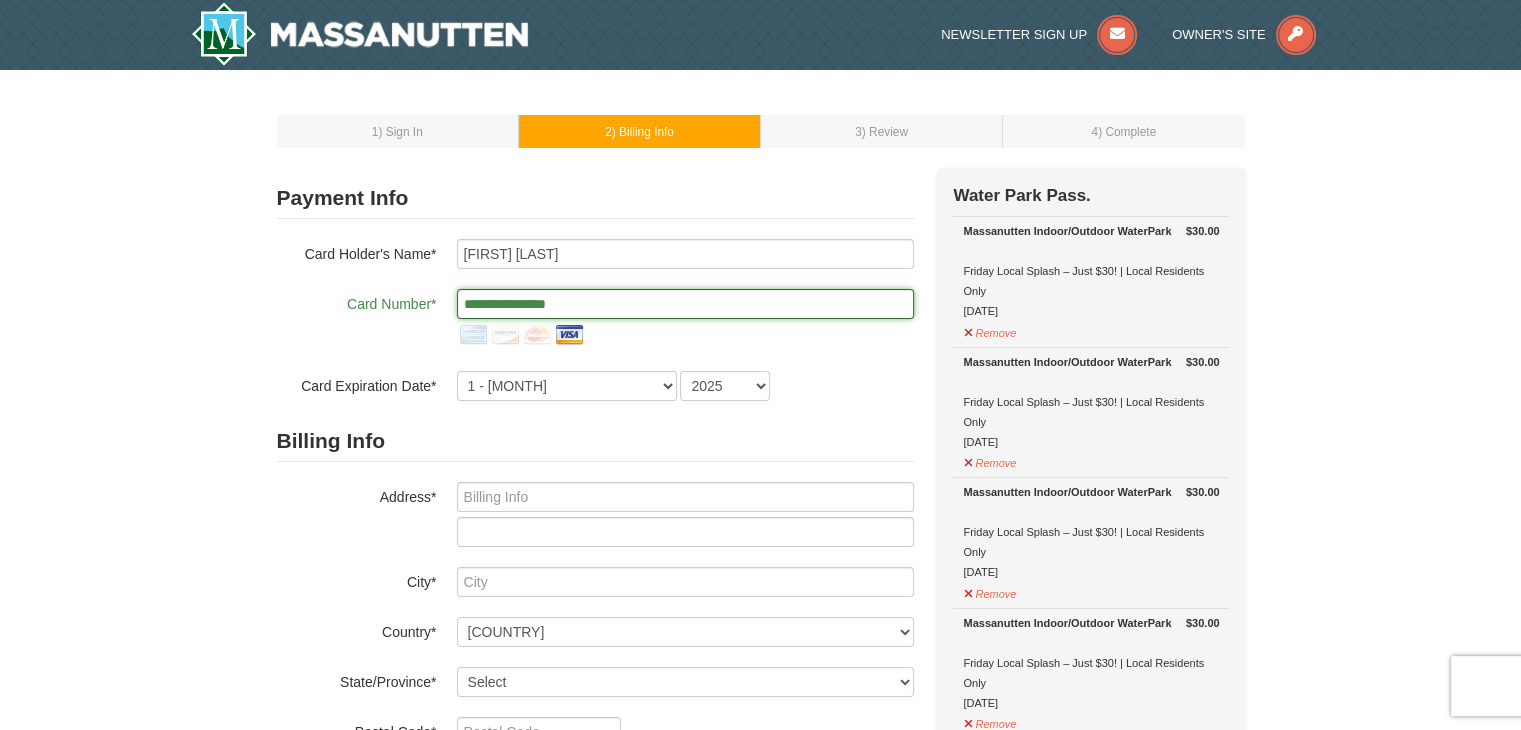 type on "**********" 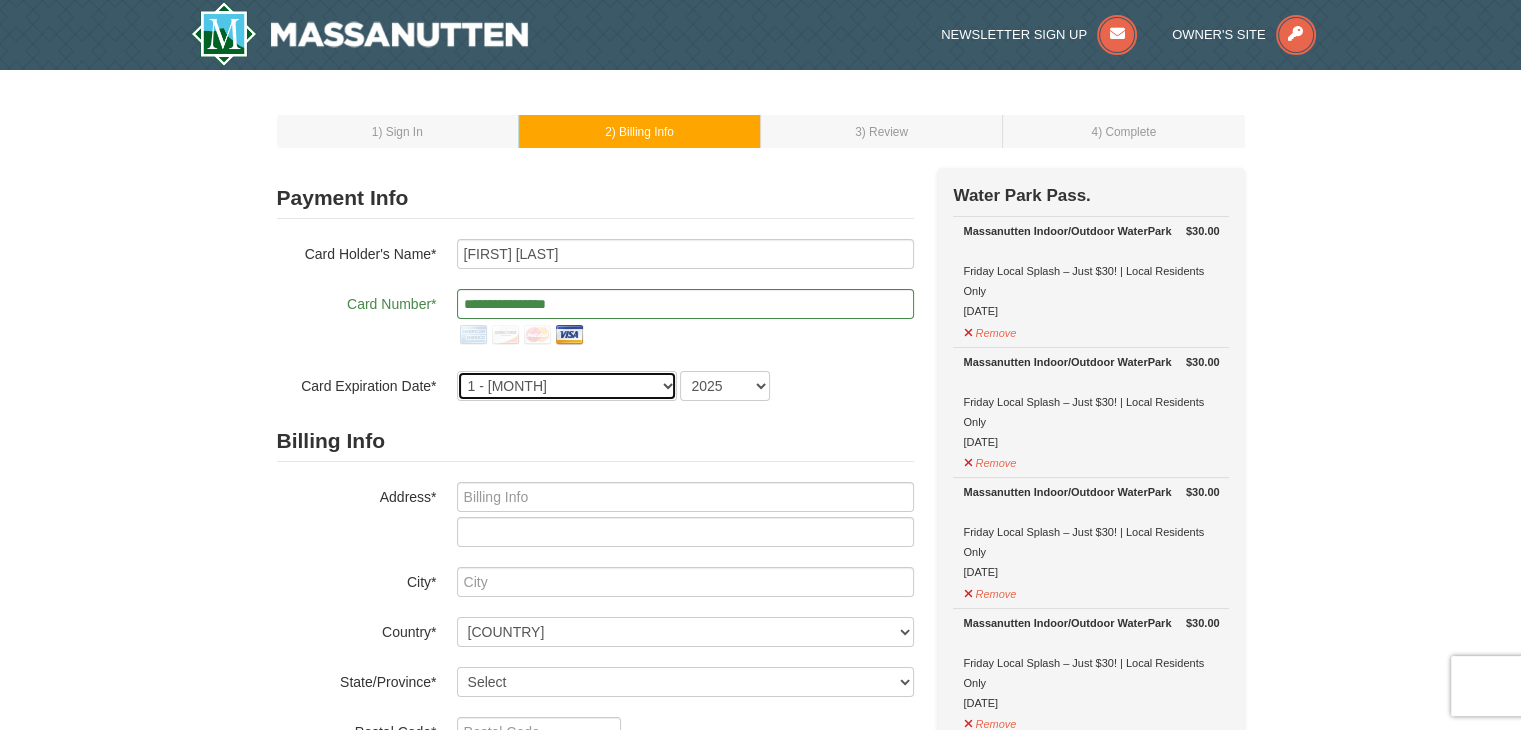 click on "1 - January 2 - February 3 - March 4 - April 5 - May 6 - June 7 - July 8 - August 9 - September 10 - October 11 - November 12 - December" at bounding box center (567, 386) 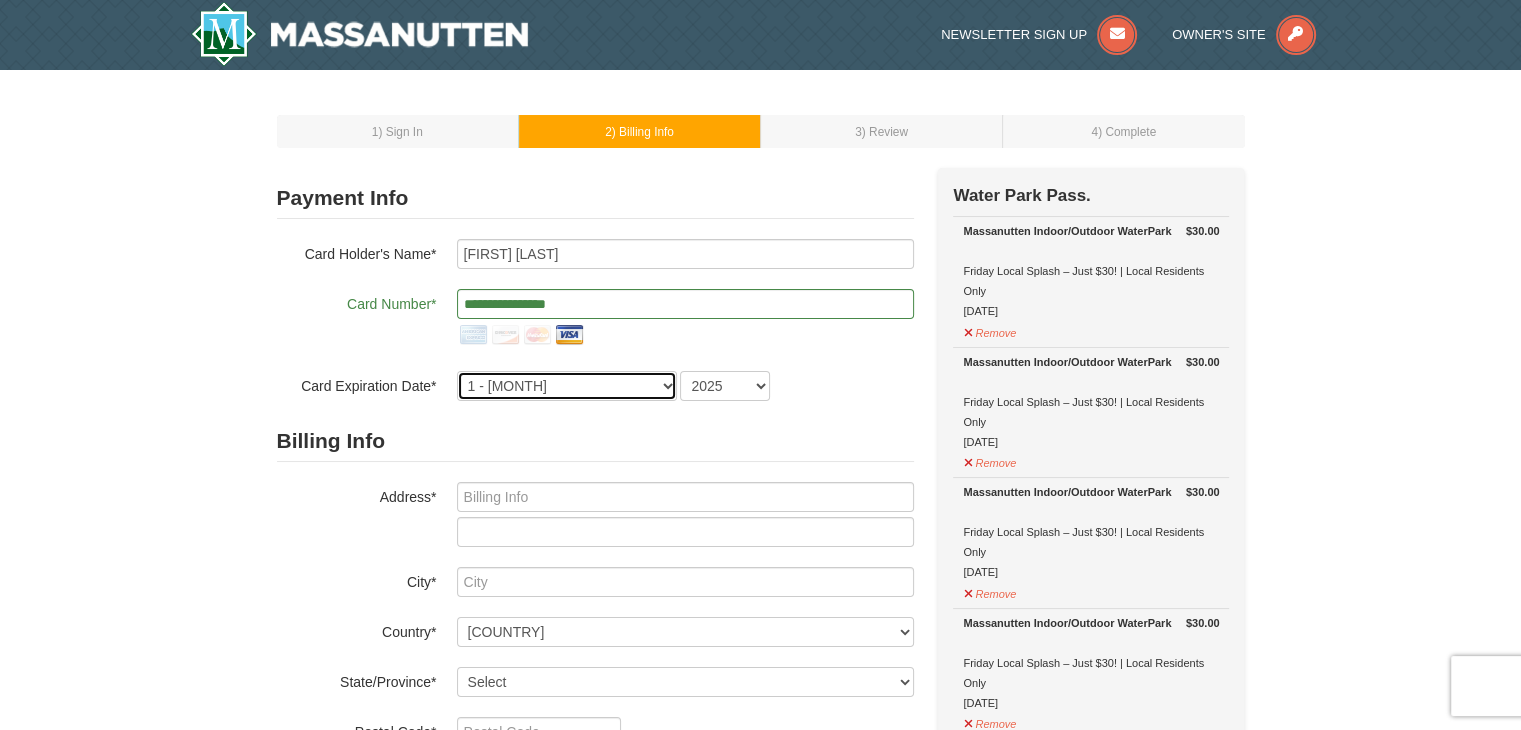 select on "6" 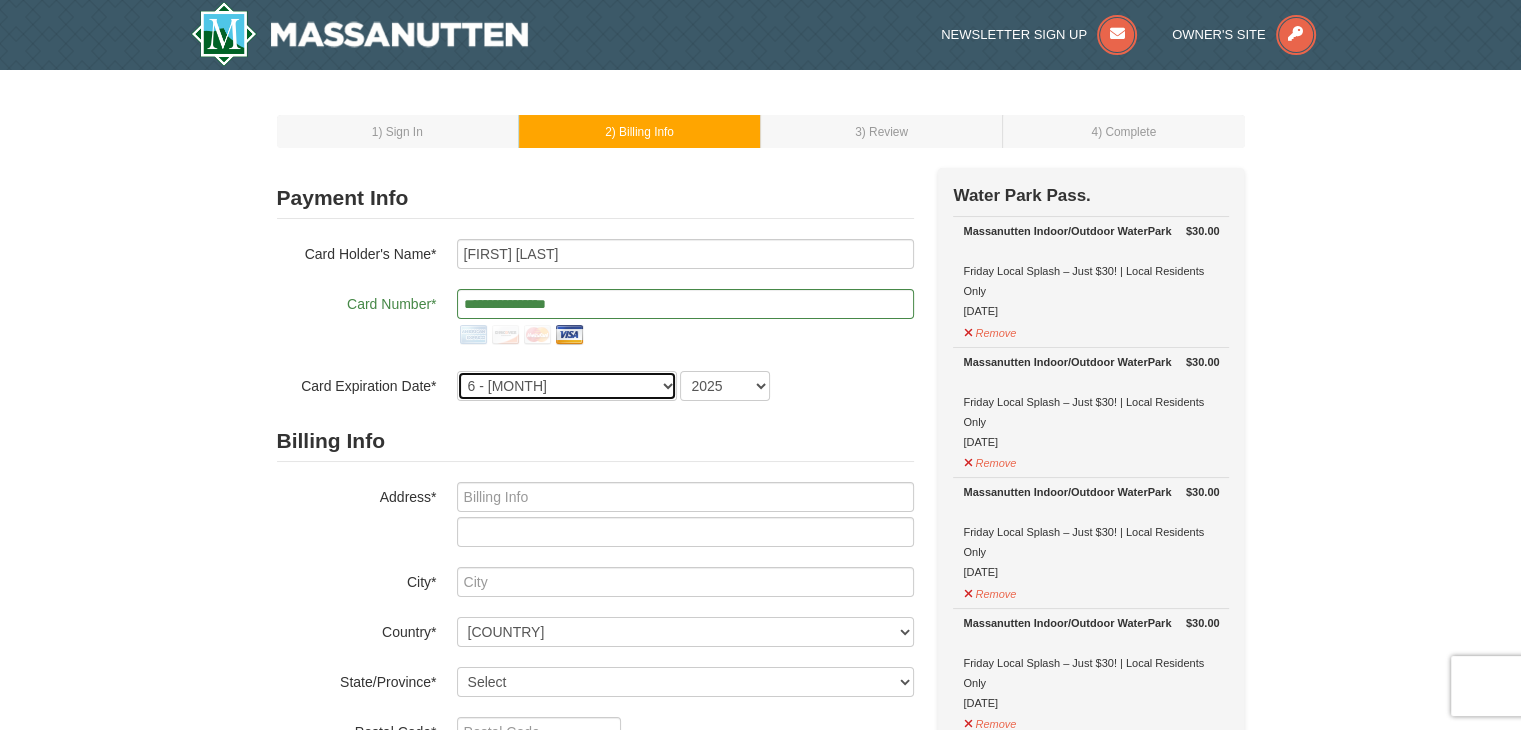 click on "1 - January 2 - February 3 - March 4 - April 5 - May 6 - June 7 - July 8 - August 9 - September 10 - October 11 - November 12 - December" at bounding box center (567, 386) 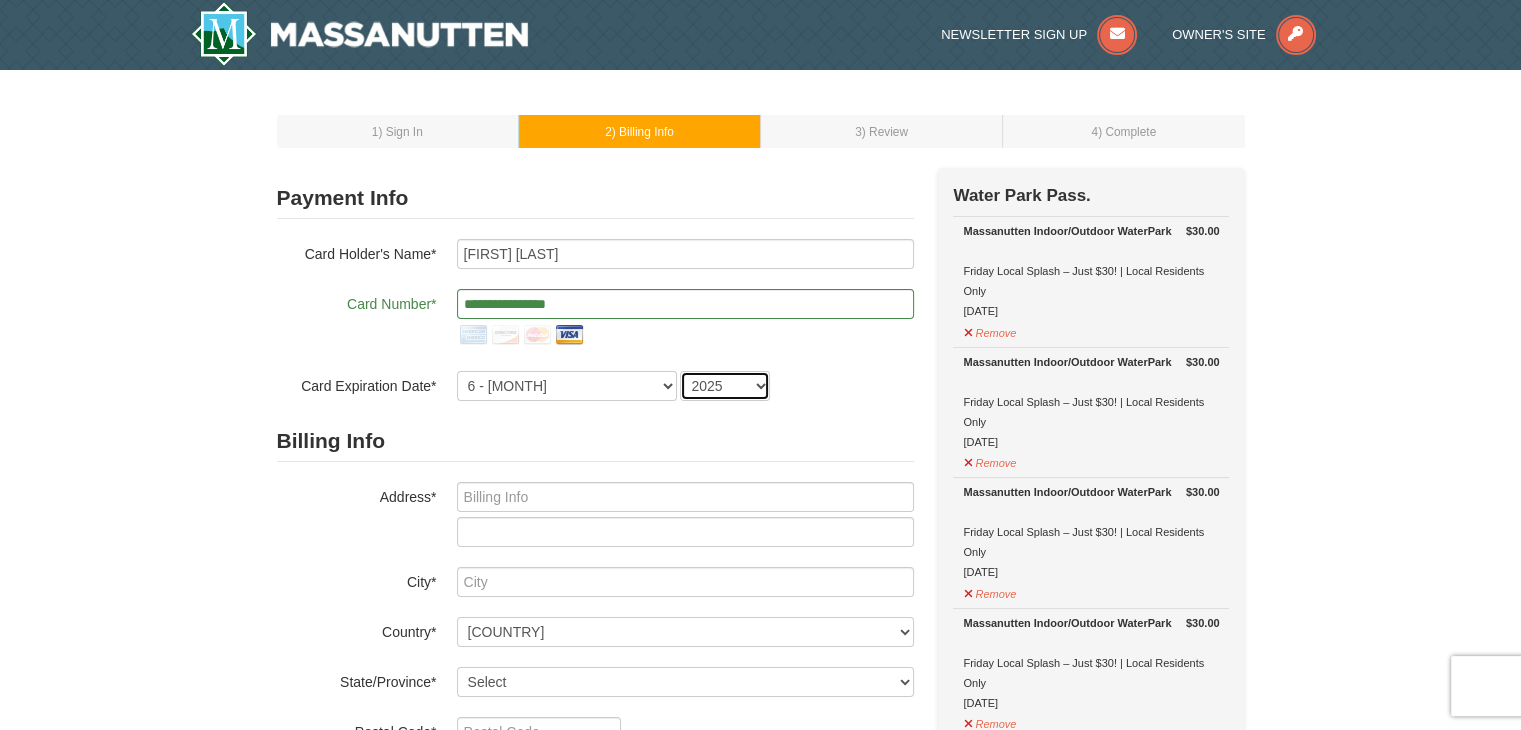 click on "2025 2026 2027 2028 2029 2030 2031 2032 2033 2034" at bounding box center (725, 386) 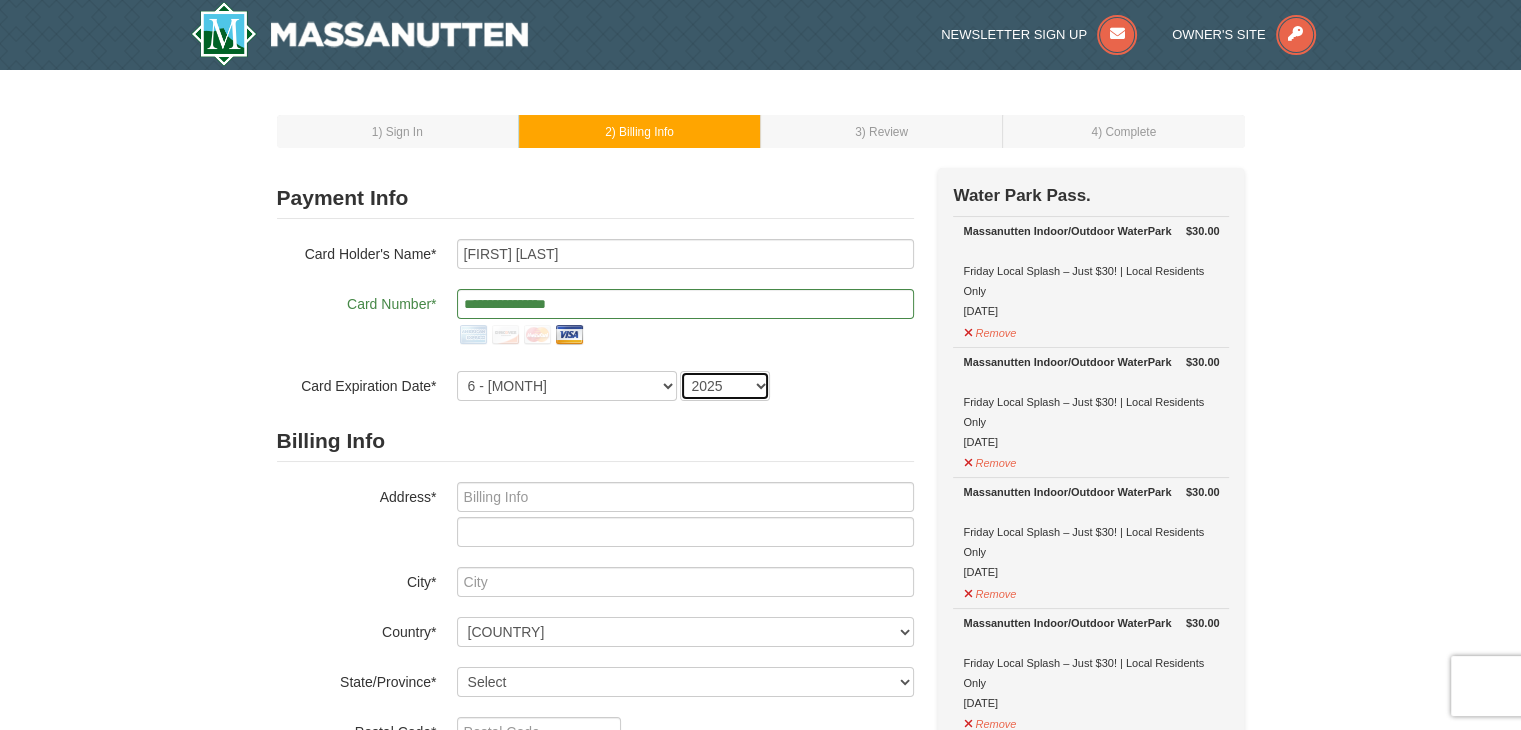 select on "2027" 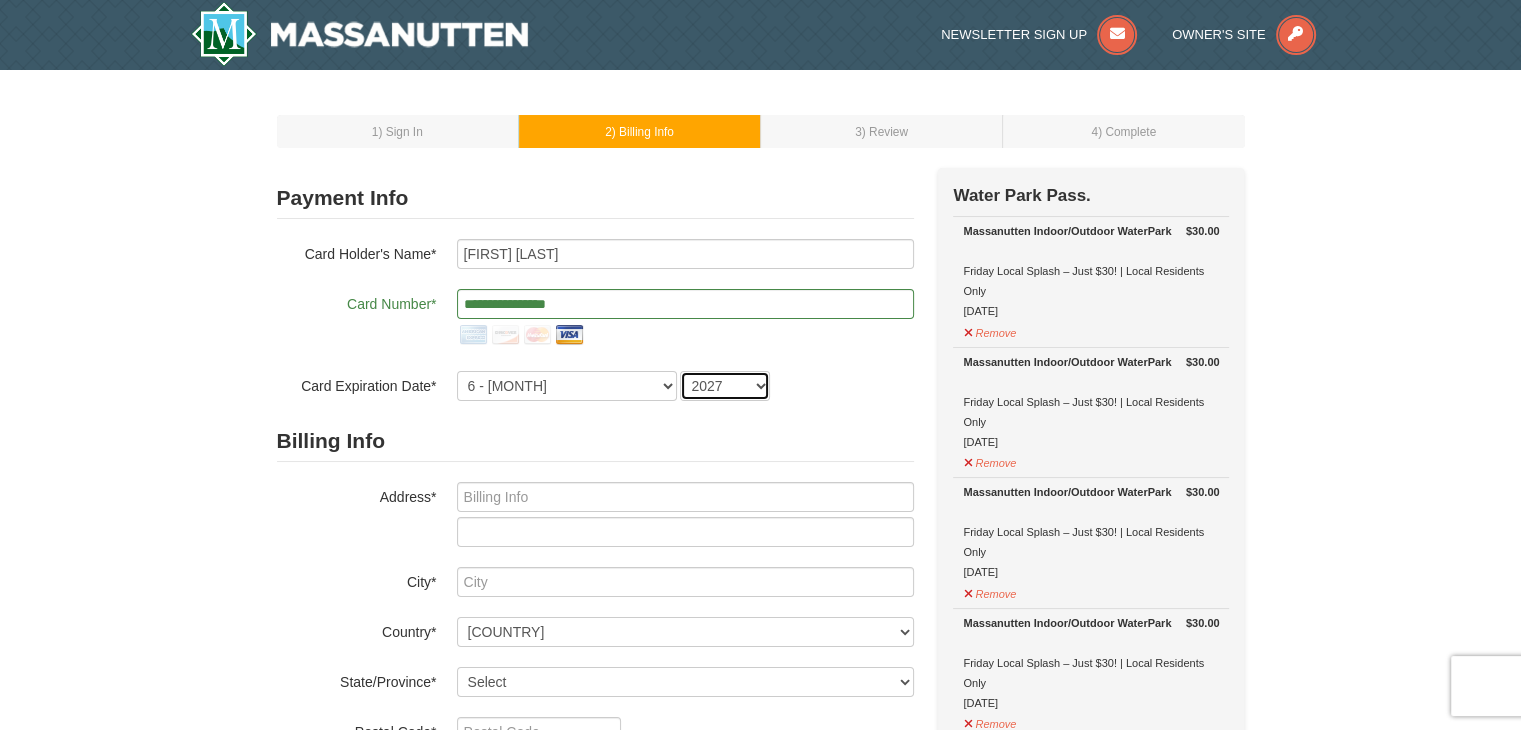 click on "2025 2026 2027 2028 2029 2030 2031 2032 2033 2034" at bounding box center [725, 386] 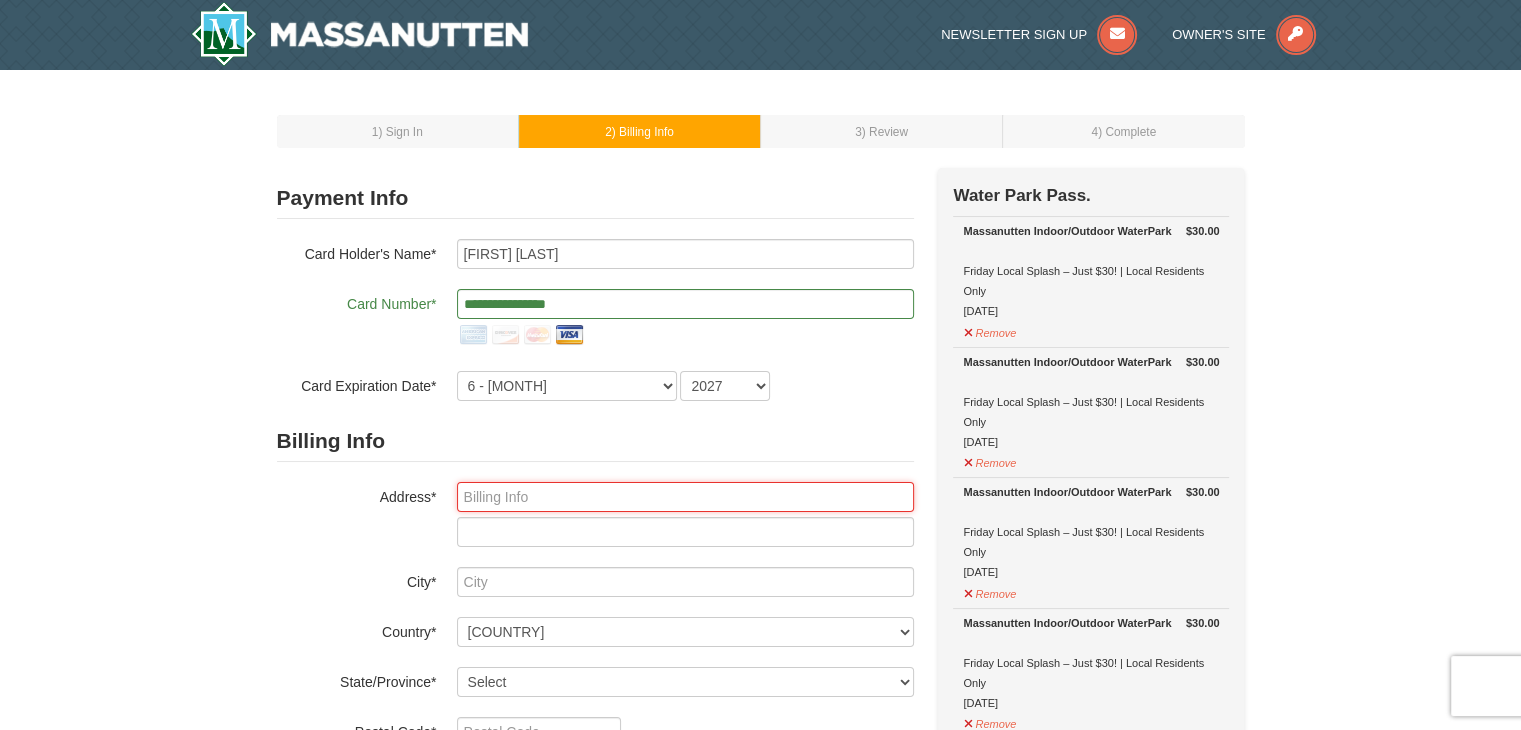 click at bounding box center (685, 497) 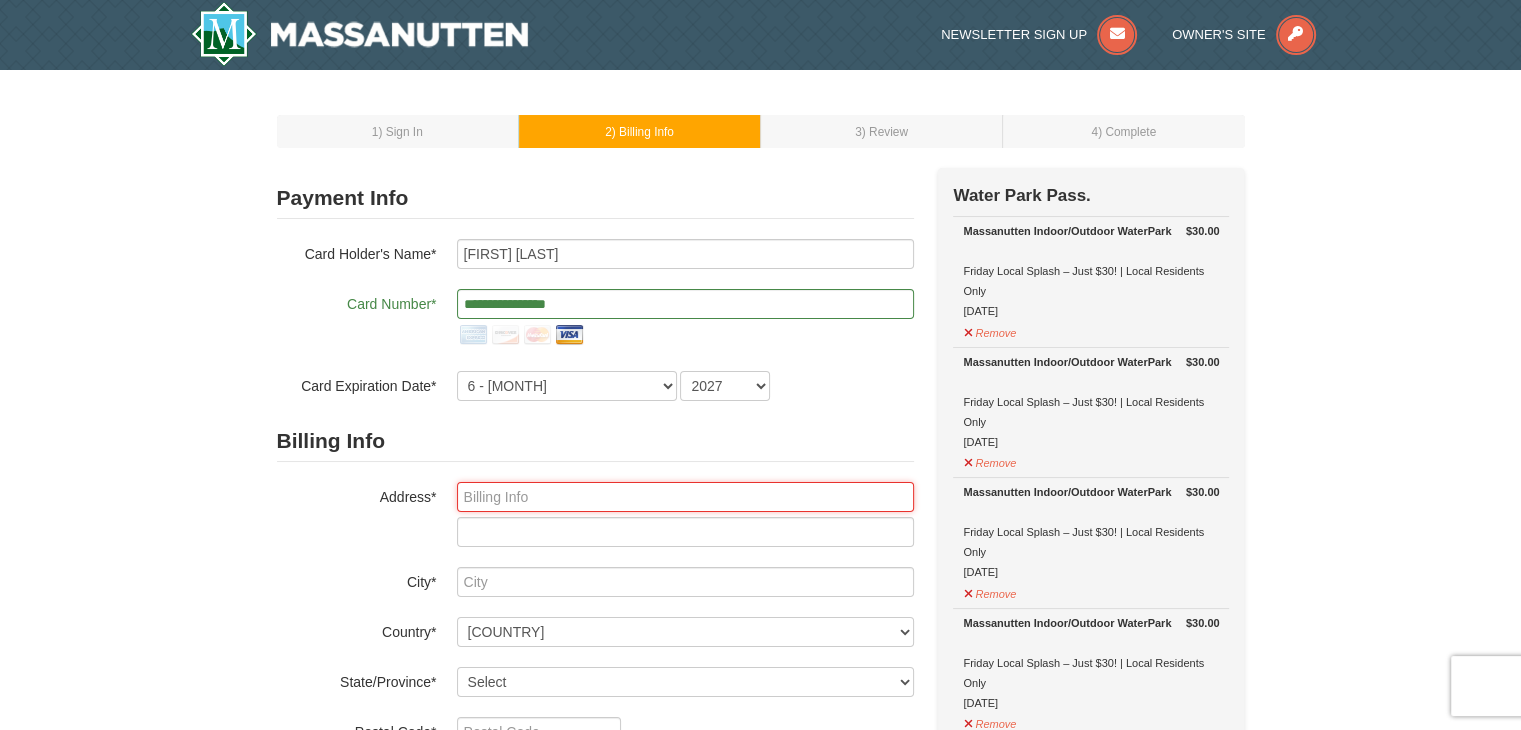 type on "$" 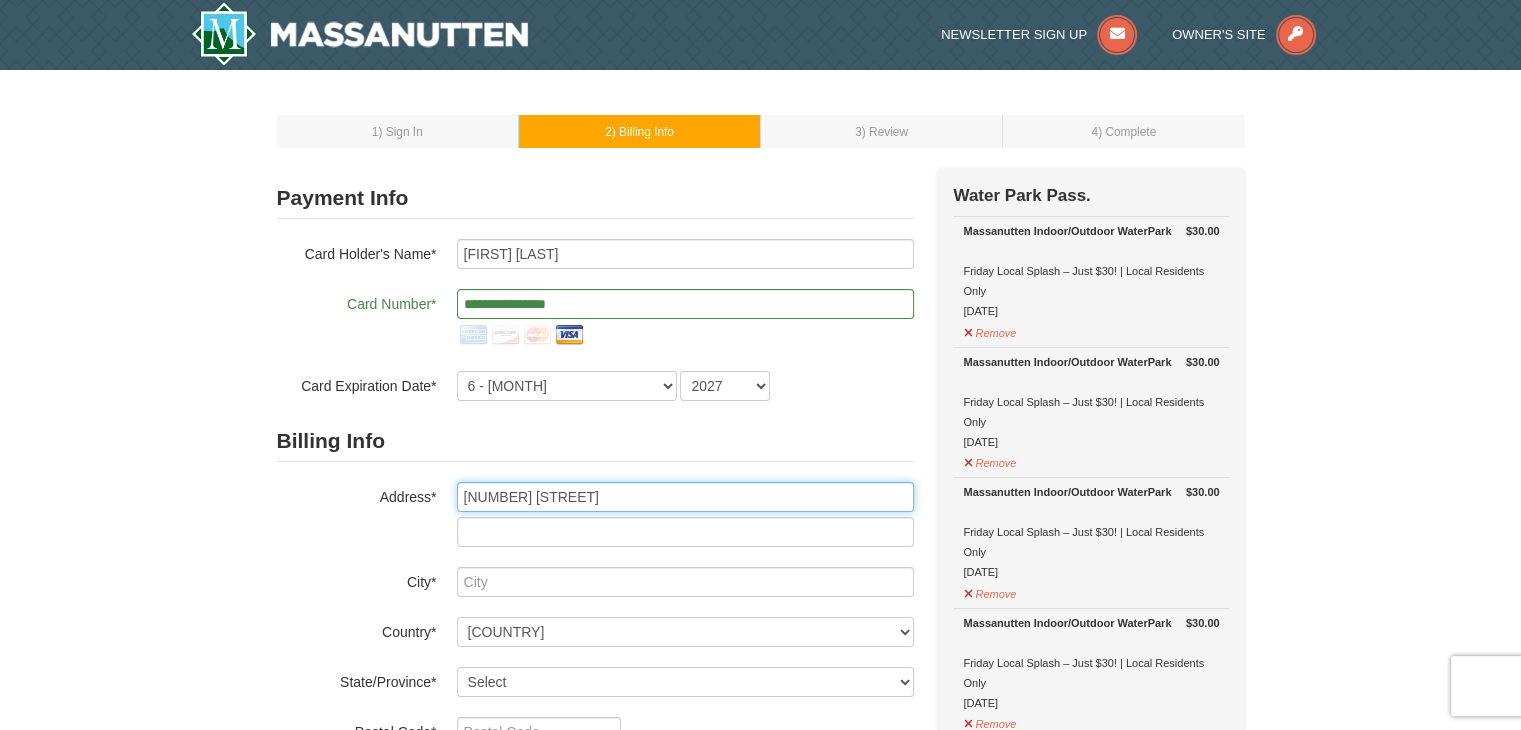 type on "[NUMBER] [STREET]" 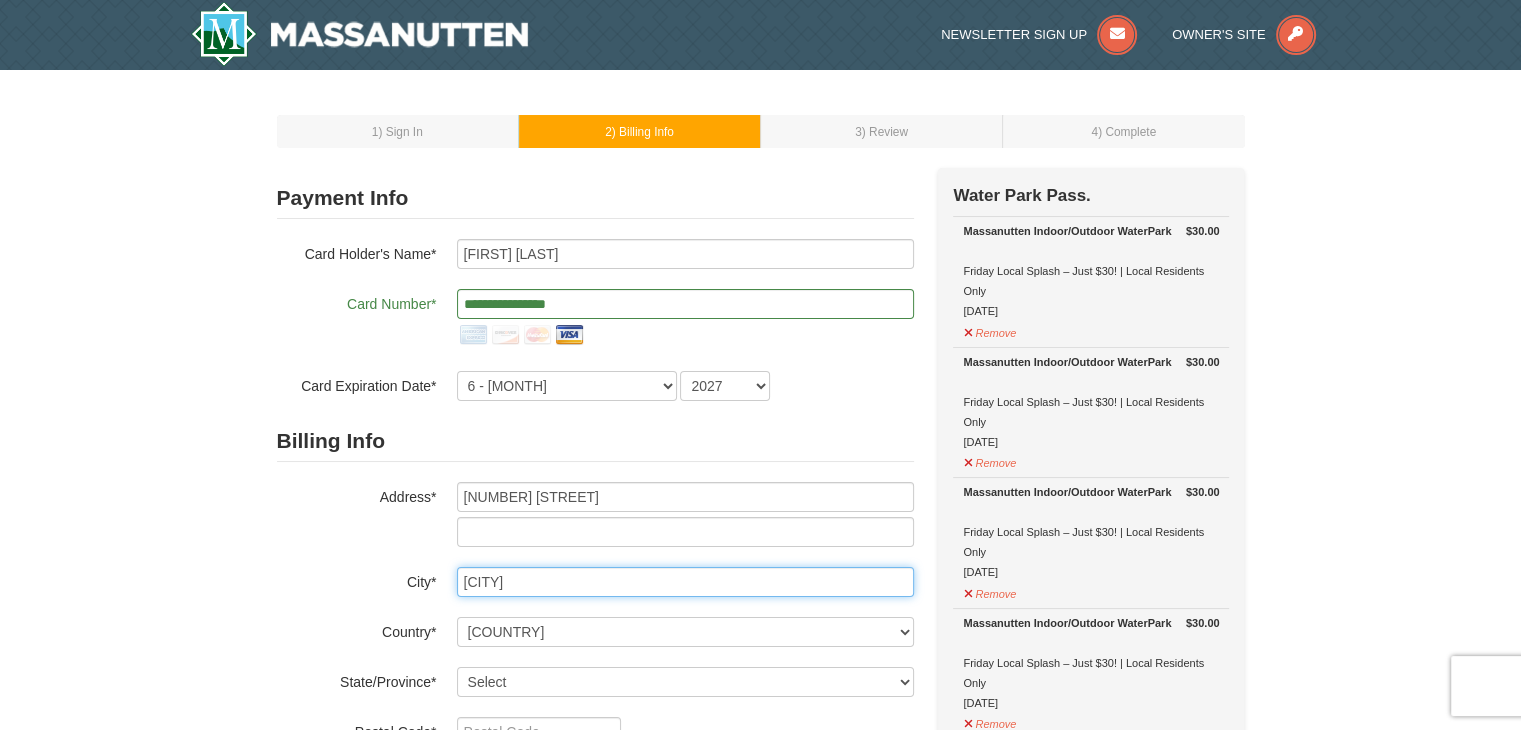 type on "Bridgewater" 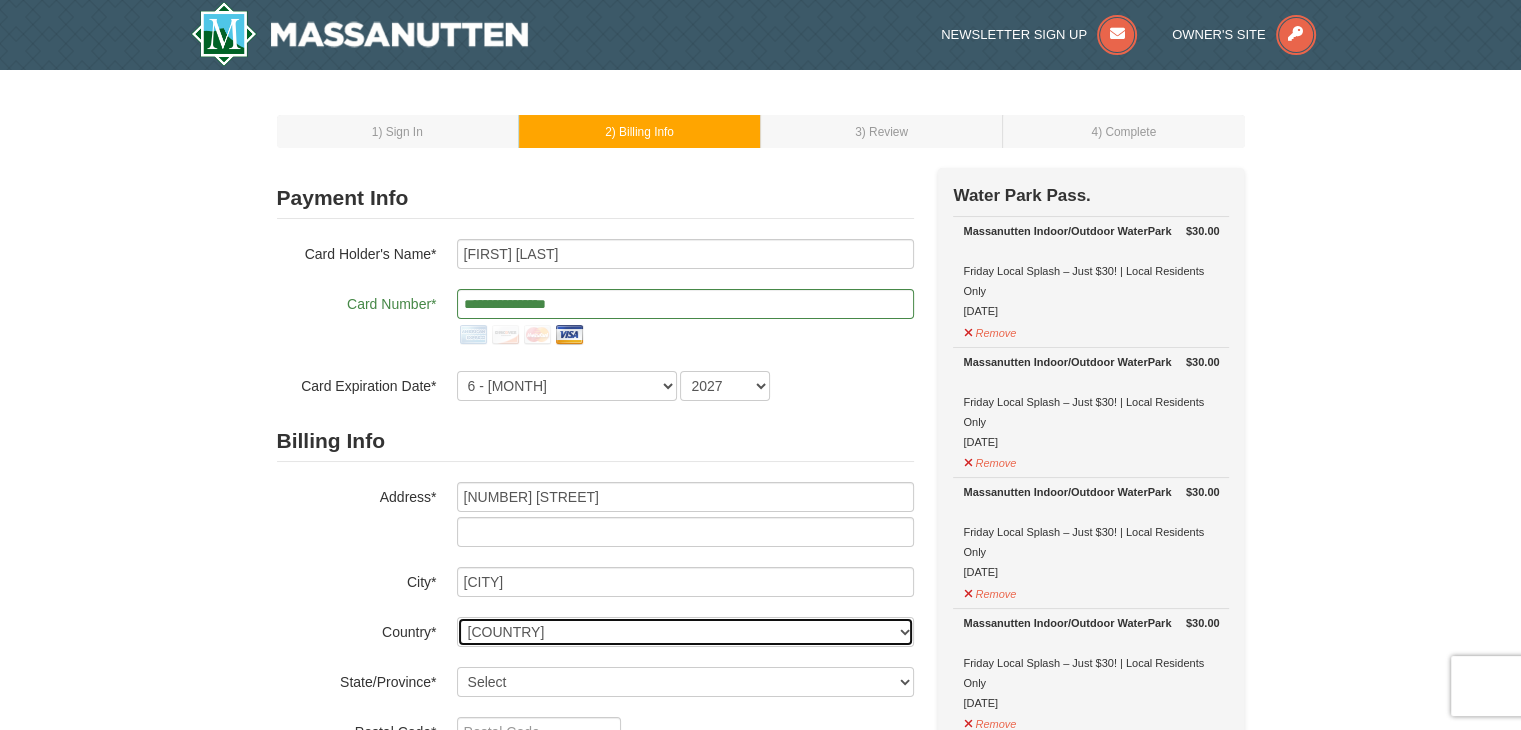 click on "----- Select ------ Afghanistan Åland Islands Albania Algeria American Samoa Andorra Angola Anguilla Antarctica Antigua and Barbuda Argentina Armenia Aruba Australia Austria Azerbaijan Bahamas Bahrain Bangladesh Barbados Belarus Belgium Belize Benin Bermuda Bhutan Bolivia Bosnia and Herzegovina Botswana Bouvet Island Brazil British Indian Ocean Territory Brunei Darussalam Bulgaria Burkina Faso Burundi Cambodia Cameroon Canada Cape Verde Cayman Islands Central African Republic Chad Chile China Christmas Island Cocos (Keeling) Islands Colombia Comoros Congo Congo, The Democratic Republic of the Cook Islands Costa Rica Croatia Cuba Cyprus Czech Republic Denmark Djibouti Dominica Dominican Republic East Timor Ecuador Egypt El Salvador Equatorial Guinea Eritrea Estonia Ethiopia Falkland Islands (Malvinas) Faroe Islands Fiji Finland France French Guiana French Polynesia French Southern Territories Gabon Gambia Georgia Germany Ghana Gibraltar Greece Greenland Grenada Guadeloupe Guam" at bounding box center [685, 632] 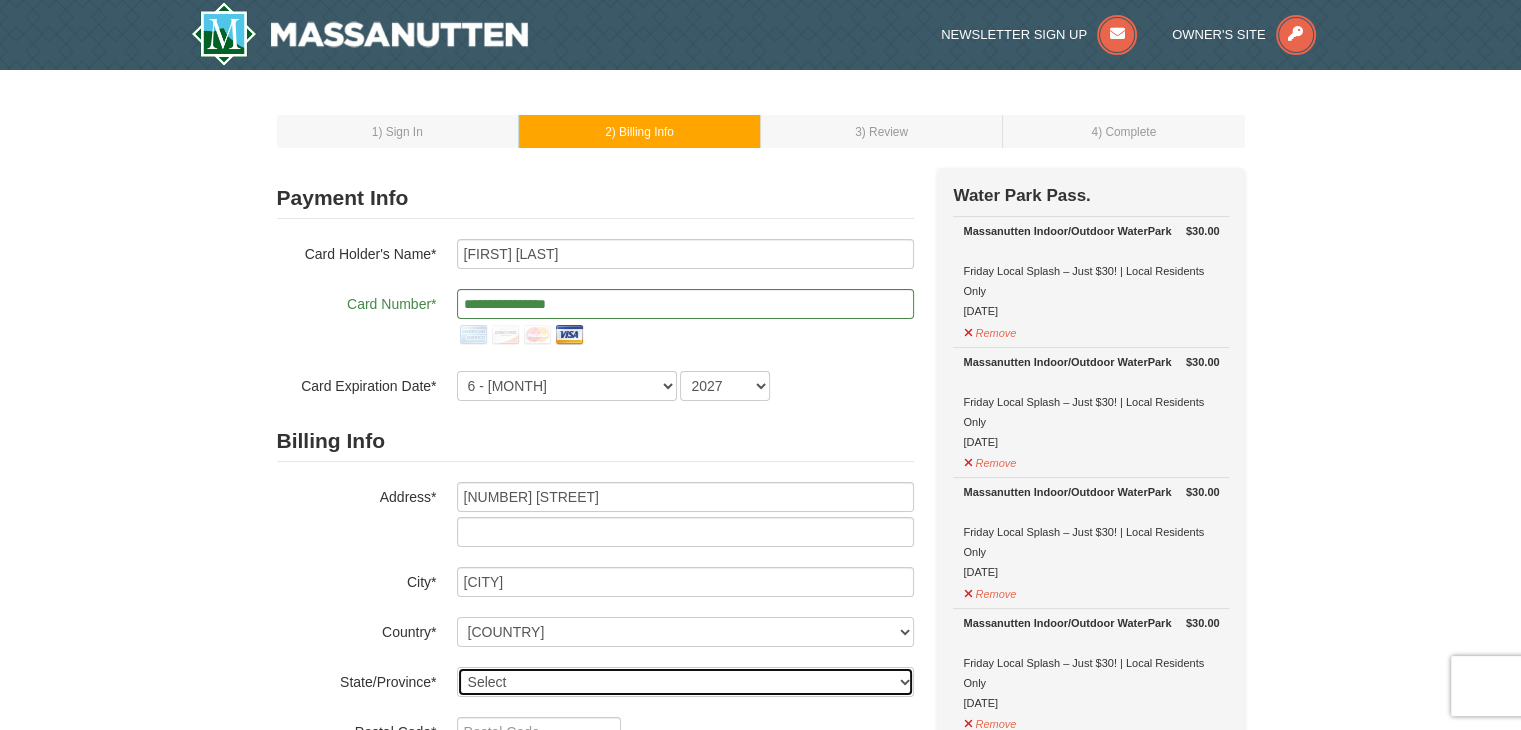 click on "Select Alabama Alaska American Samoa Arizona Arkansas California Colorado Connecticut Delaware District Of Columbia Federated States Of Micronesia Florida Georgia Guam Hawaii Idaho Illinois Indiana Iowa Kansas Kentucky Louisiana Maine Marshall Islands Maryland Massachusetts Michigan Minnesota Mississippi Missouri Montana Nebraska Nevada New Hampshire New Jersey New Mexico New York North Carolina North Dakota Northern Mariana Islands Ohio Oklahoma Oregon Palau Pennsylvania Puerto Rico Rhode Island South Carolina South Dakota Tennessee Texas Utah Vermont Virgin Islands Virginia Washington West Virginia Wisconsin Wyoming" at bounding box center [685, 682] 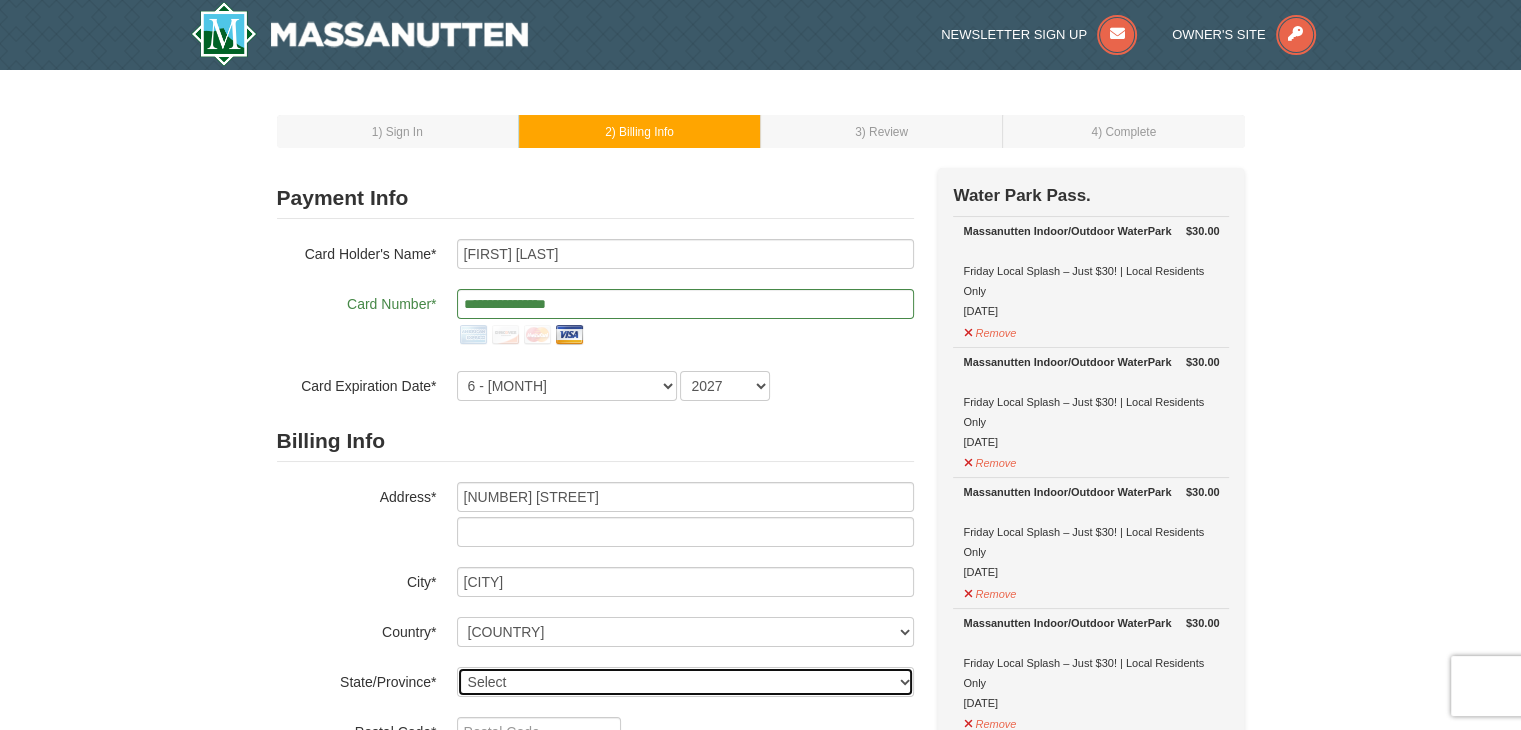 select on "VA" 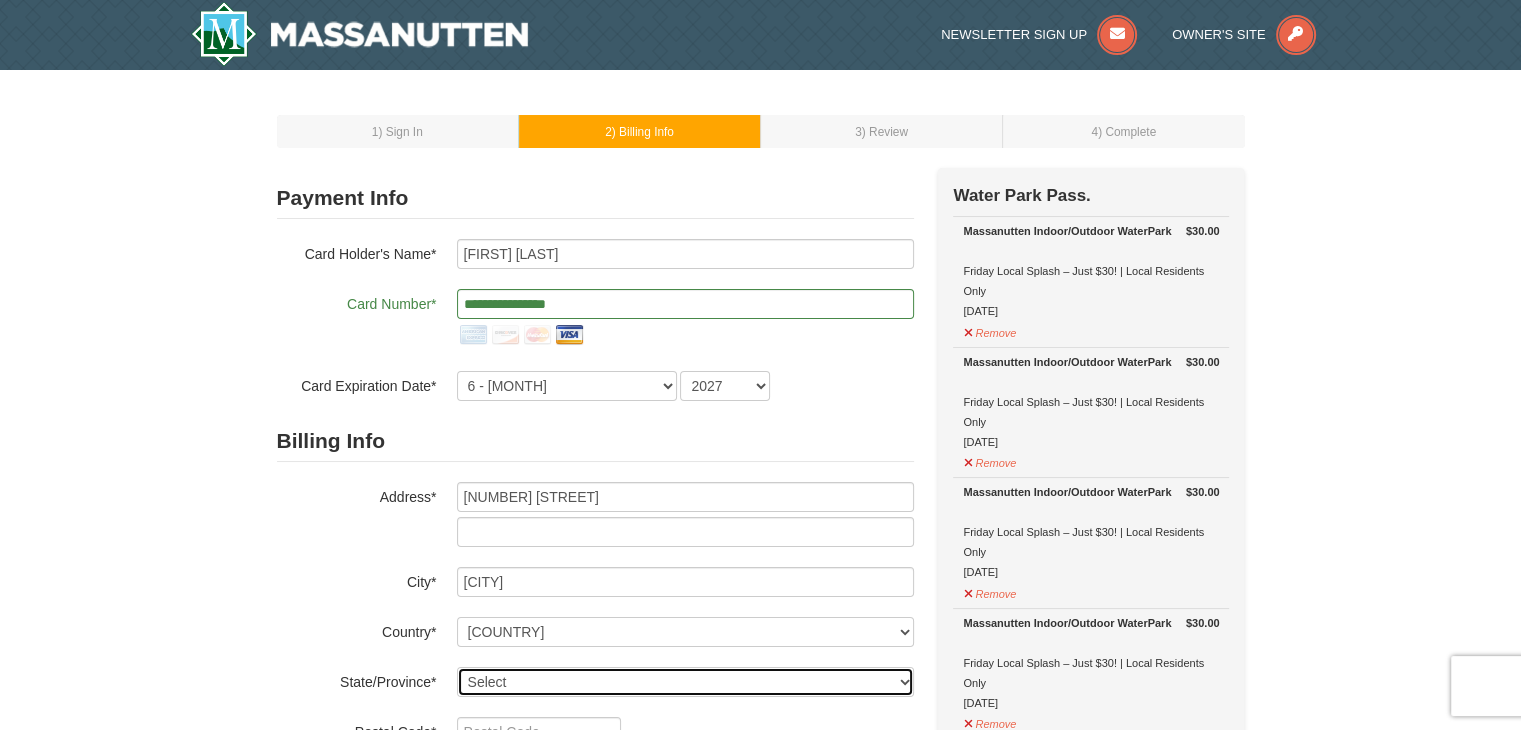 click on "Select Alabama Alaska American Samoa Arizona Arkansas California Colorado Connecticut Delaware District Of Columbia Federated States Of Micronesia Florida Georgia Guam Hawaii Idaho Illinois Indiana Iowa Kansas Kentucky Louisiana Maine Marshall Islands Maryland Massachusetts Michigan Minnesota Mississippi Missouri Montana Nebraska Nevada New Hampshire New Jersey New Mexico New York North Carolina North Dakota Northern Mariana Islands Ohio Oklahoma Oregon Palau Pennsylvania Puerto Rico Rhode Island South Carolina South Dakota Tennessee Texas Utah Vermont Virgin Islands Virginia Washington West Virginia Wisconsin Wyoming" at bounding box center [685, 682] 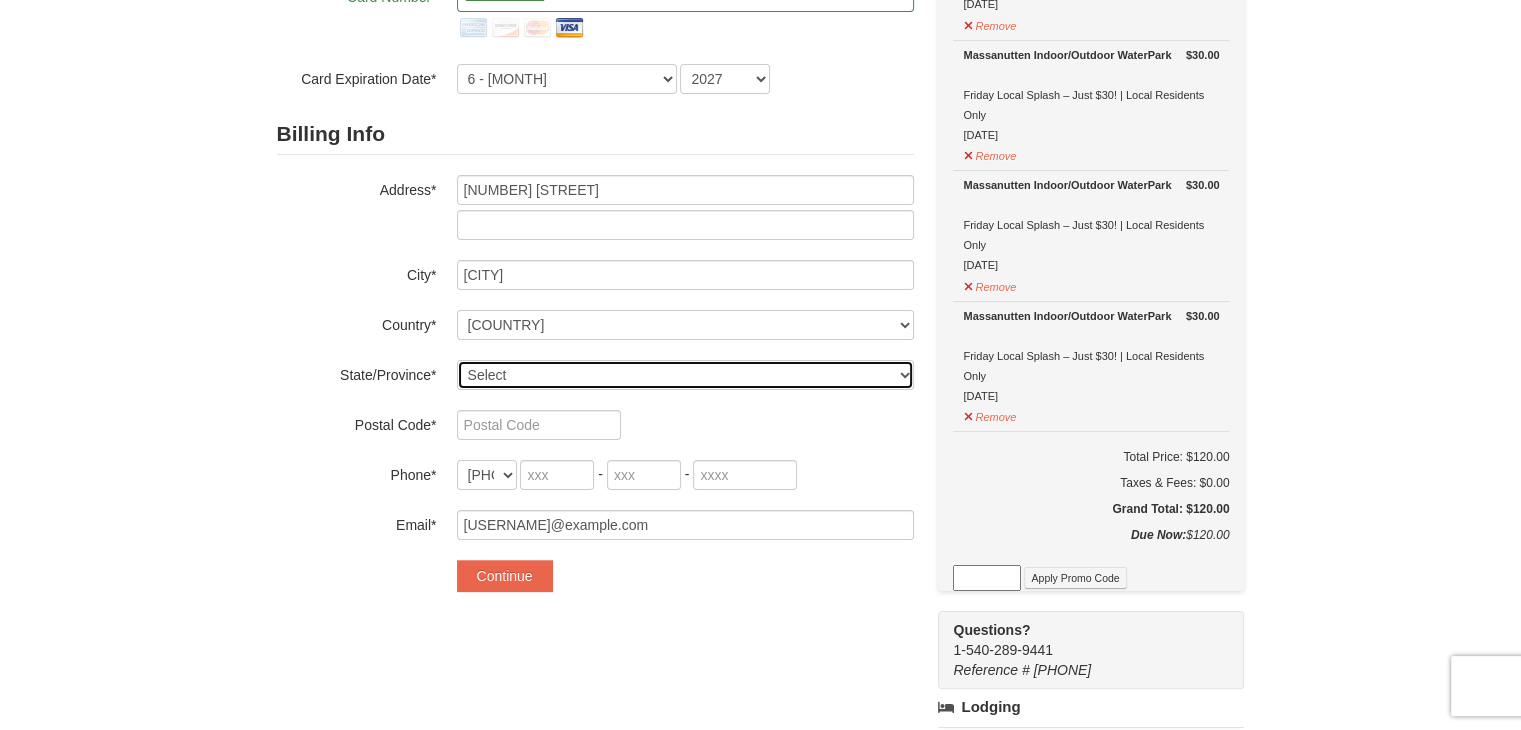 scroll, scrollTop: 316, scrollLeft: 0, axis: vertical 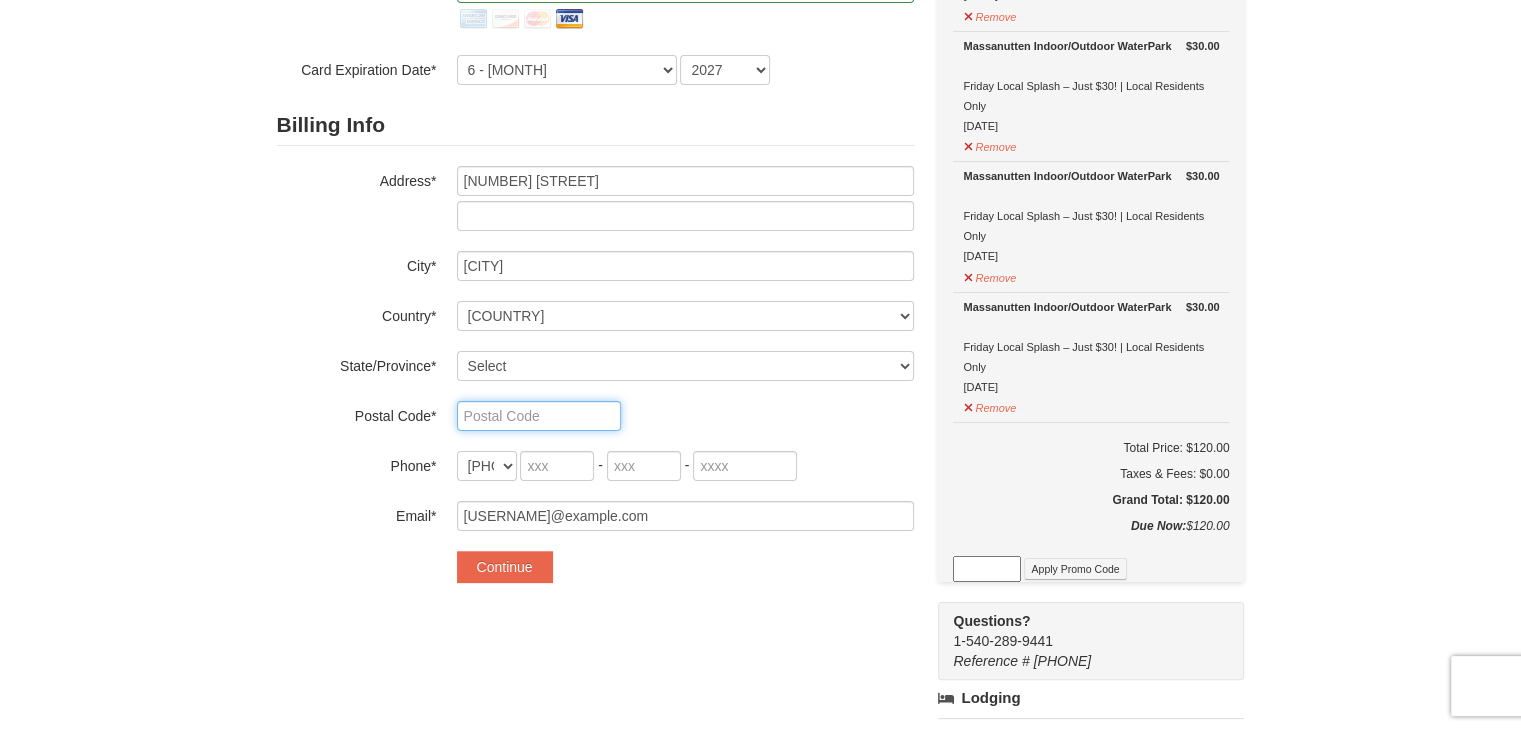 click at bounding box center (539, 416) 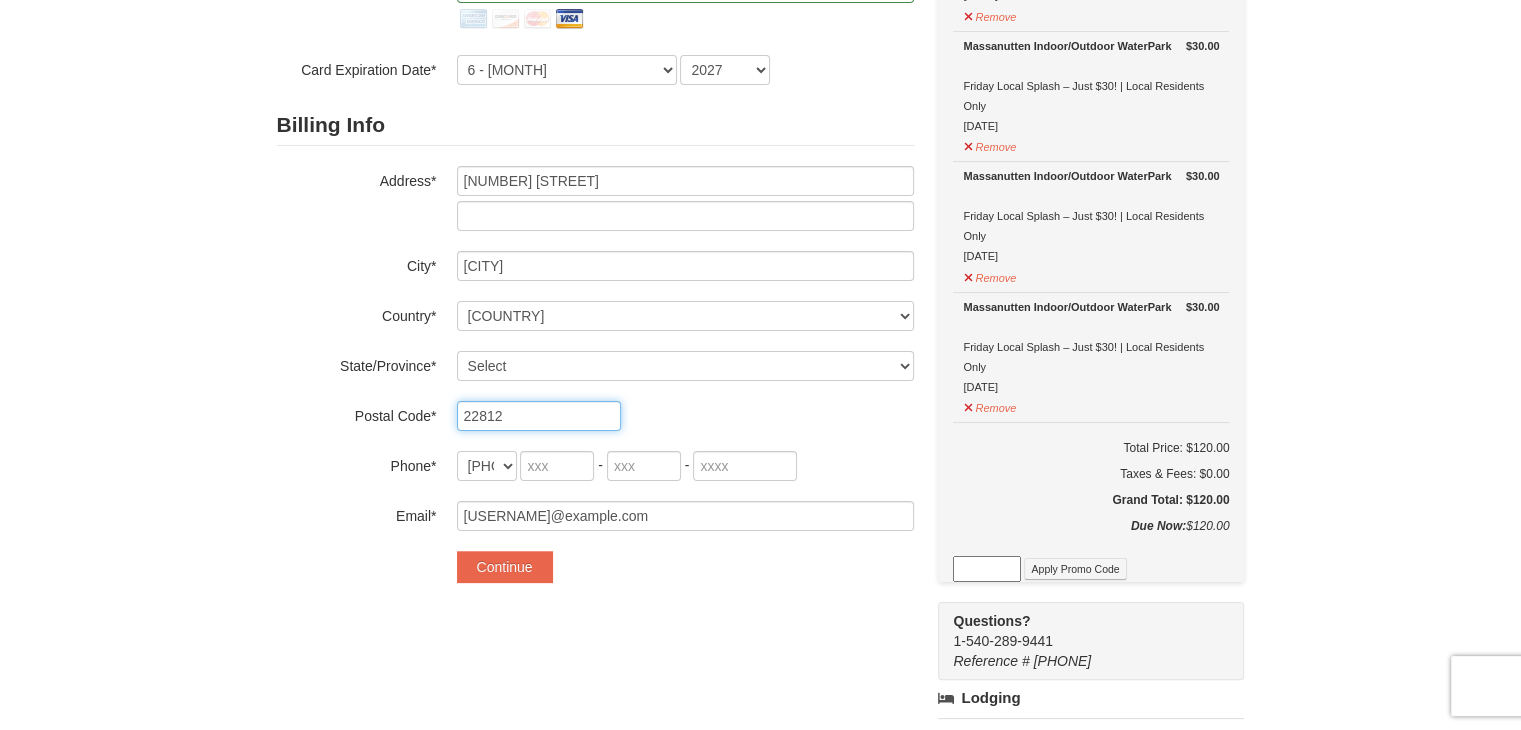 type on "22812" 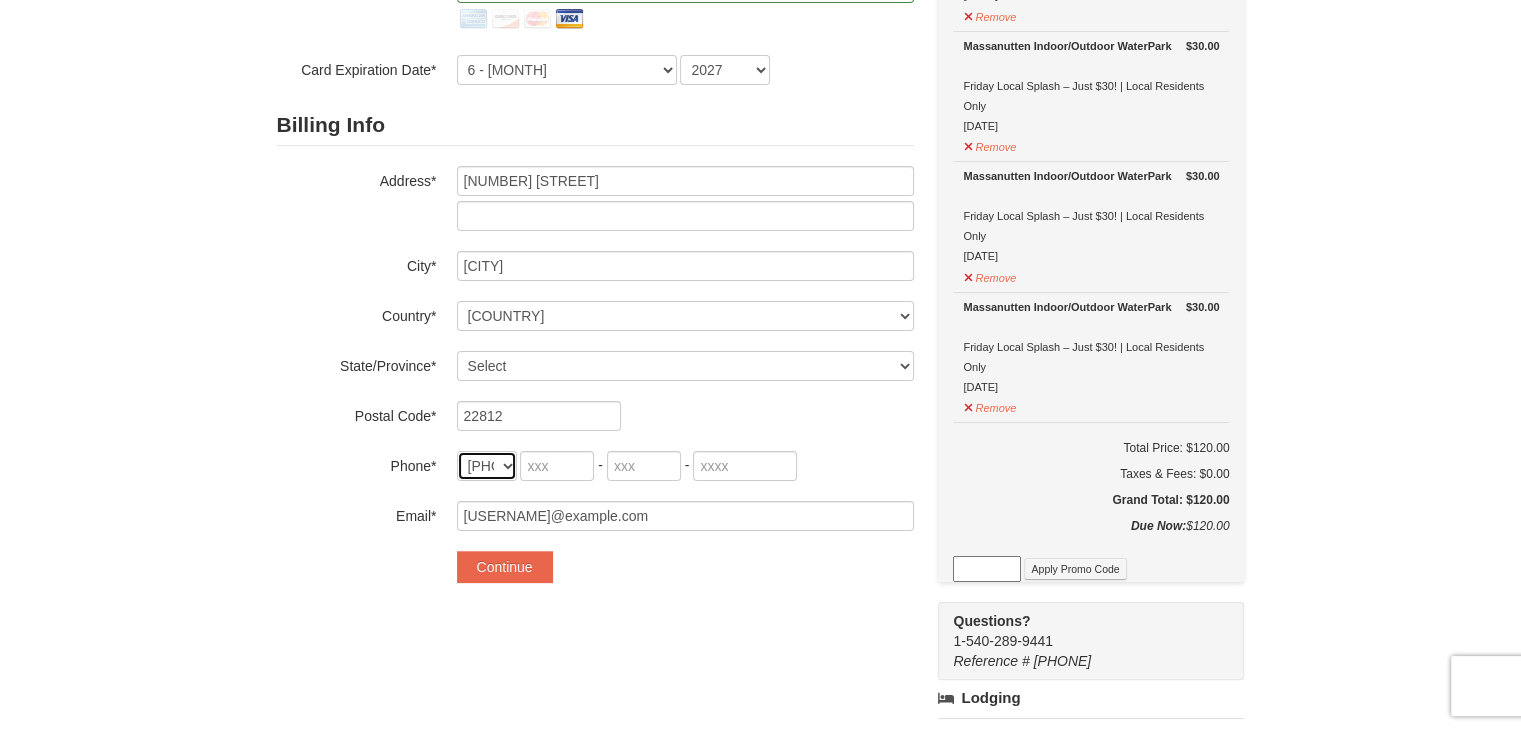 click on "+1 +20 +212 +213 +216 +218 +220 +221 +222 +223 +224 +225 +226 +227 +228 +229 +230 +231 +232 +233 +234 +235 +236 +237 +238 +239 +240 +241 +242 +243 +244 +245 +246 +248 +249 +250 +251 +252 +253 +254 +255 +256 +257 +258 +260 +261 +262 +263 +264 +265 +266 +267 +268 +269 +27 +290 +291 +297 +298 +299 +30 +31 +32 +33 +34 +345 +350 +351 +352 +353 +354 +355 +356 +357 +358 +359 +36 +370 +371 +372 +373 +374 +375 +376 +377 +378 +380 +381 +385 +386 +387 +389 +39 +40 +41 +420 +421 +423 +43 +44 +45 +46 +47 +473 +48 +49 +500 +501 +502 +503 +504 +505 +506 +507 +508 +509 +51 +52 +53 +54 +55 +56 +57 +58 +590 +591 +592 +593 +594 +595 +596 +597 +598 +599 +60 +61 +618 +62 +63 +64 +65 +66 +670 +671 +672 +673 +674 +675 +676 +677 +678 +679 +680 +681 +682 +683 +684 +686 +687 +688 +689 +690 +691 +692 +7 +809 +81 +82 +84 +850 +852 +853 +855 +856 +86 +868 +876 +880 +886 +90 +91 +92 +93 +94 +95 +960 +961 +962 +963 +964 +965 +966 +967 +968 +970 +971 +972 +973 +974 +975 +976 +977 +98 +993 +994 +995 +996 +998" at bounding box center [487, 466] 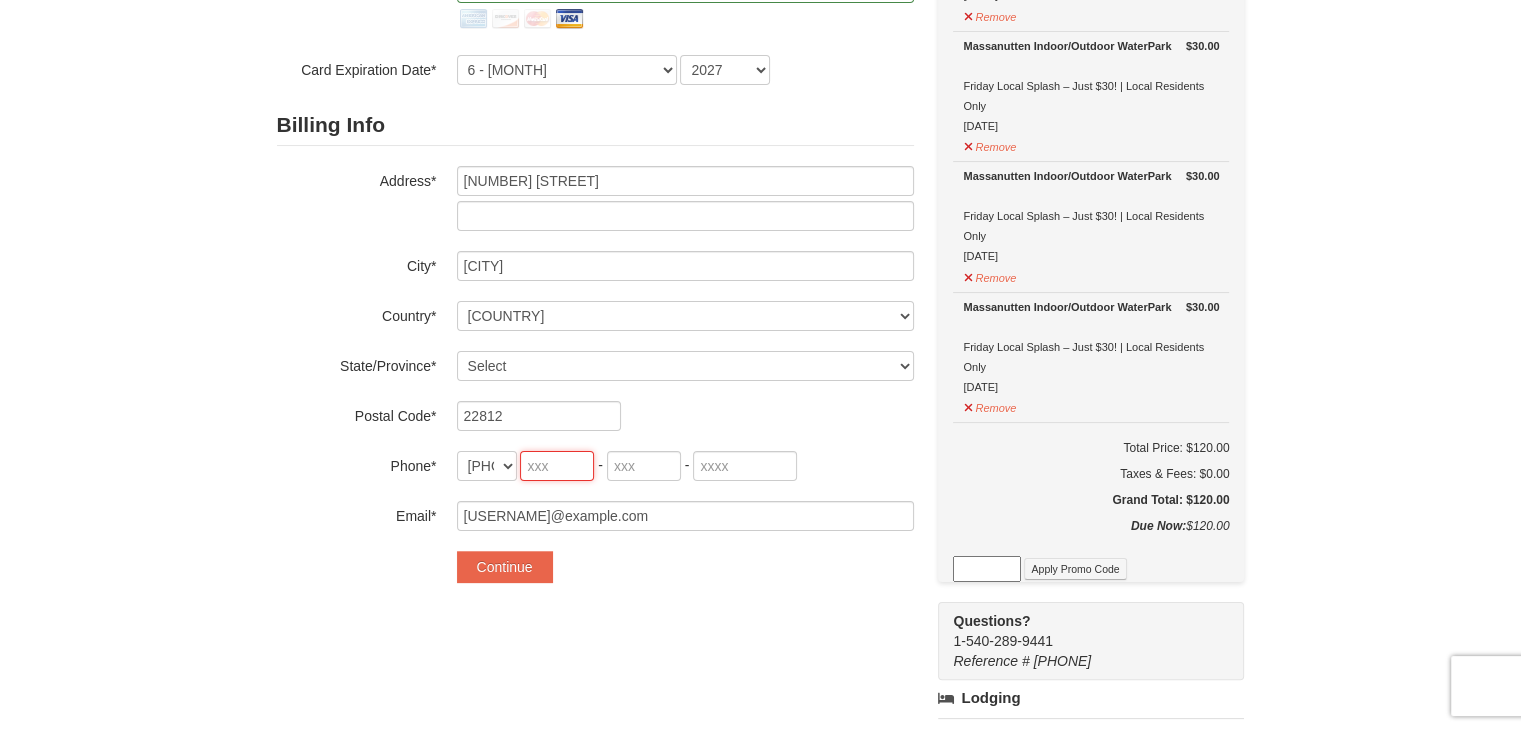 click at bounding box center [557, 466] 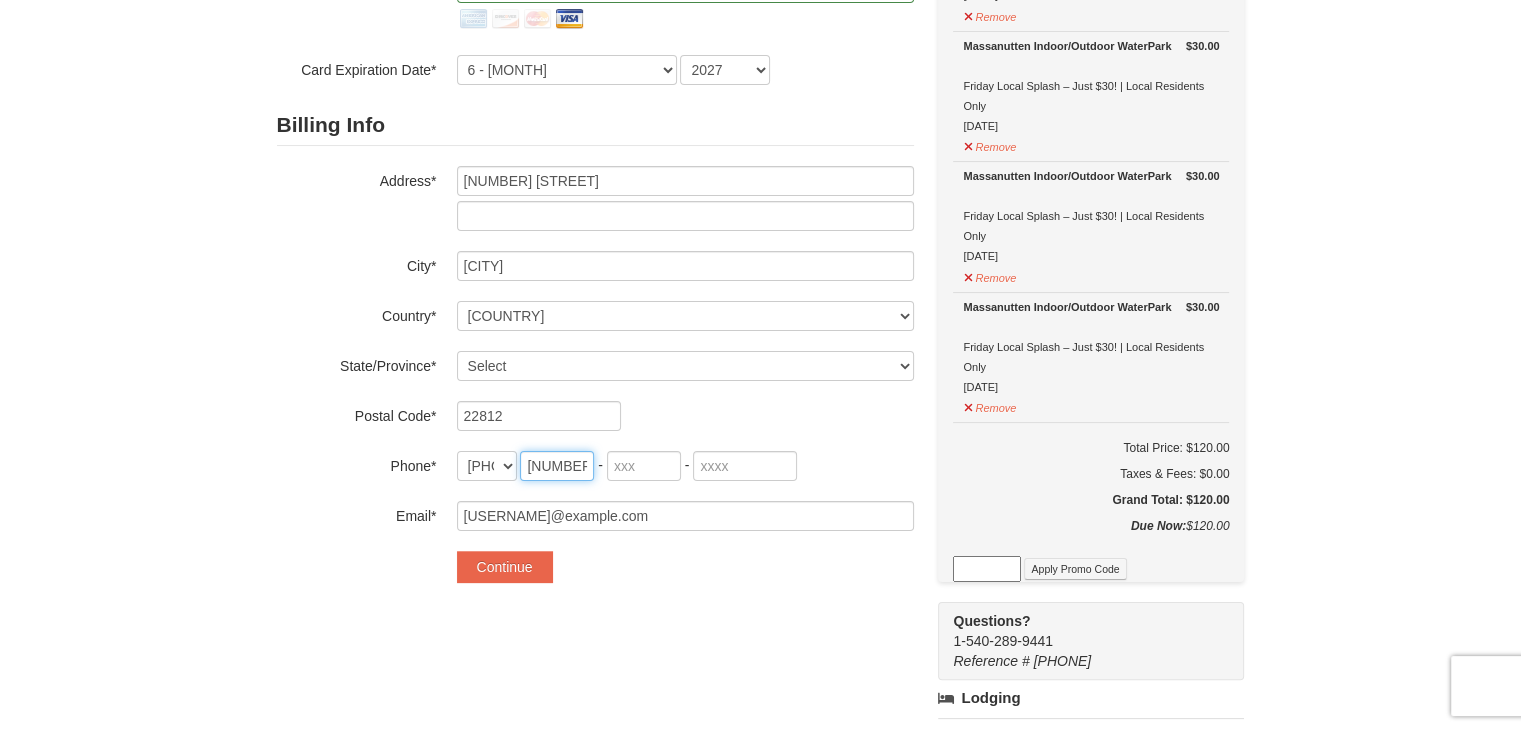 type on "540" 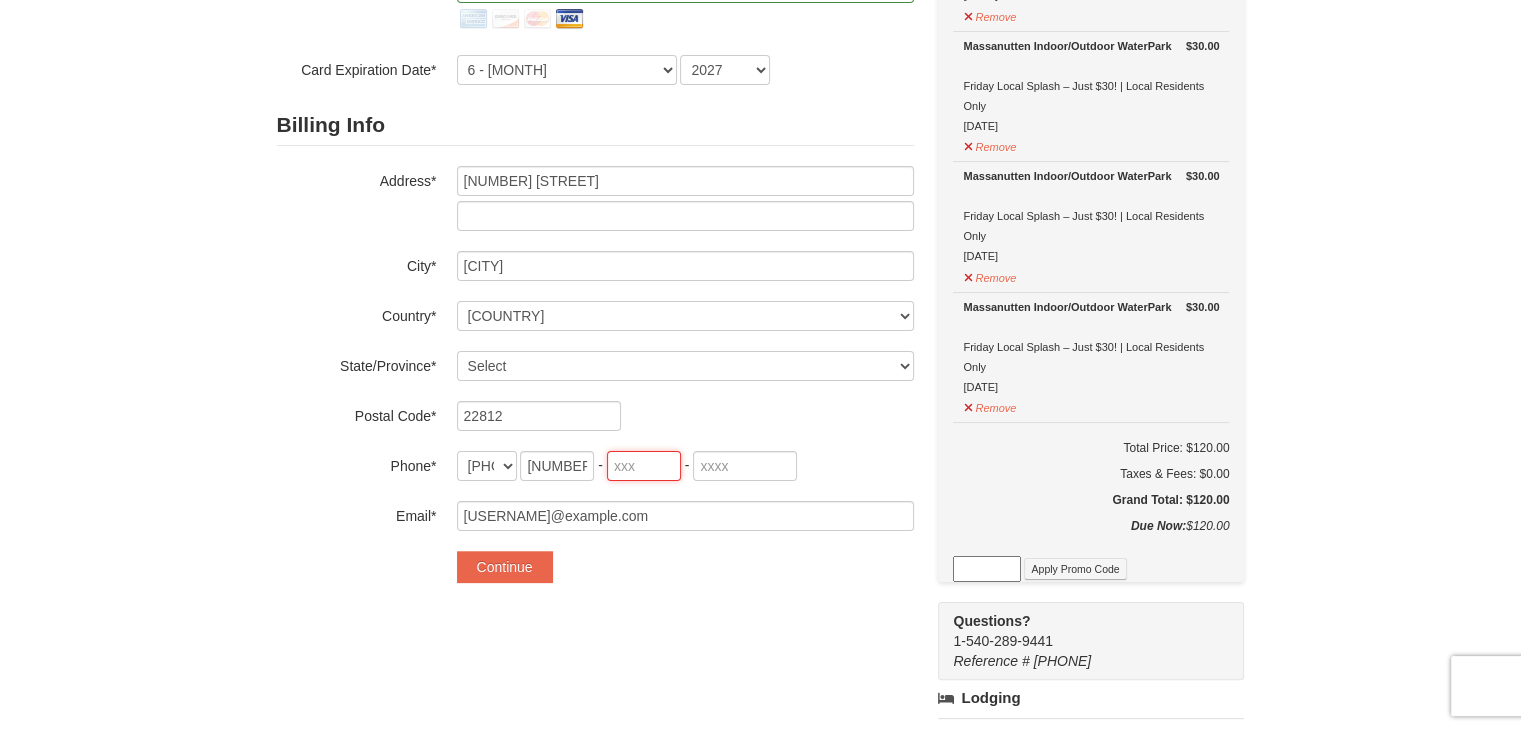 click at bounding box center (644, 466) 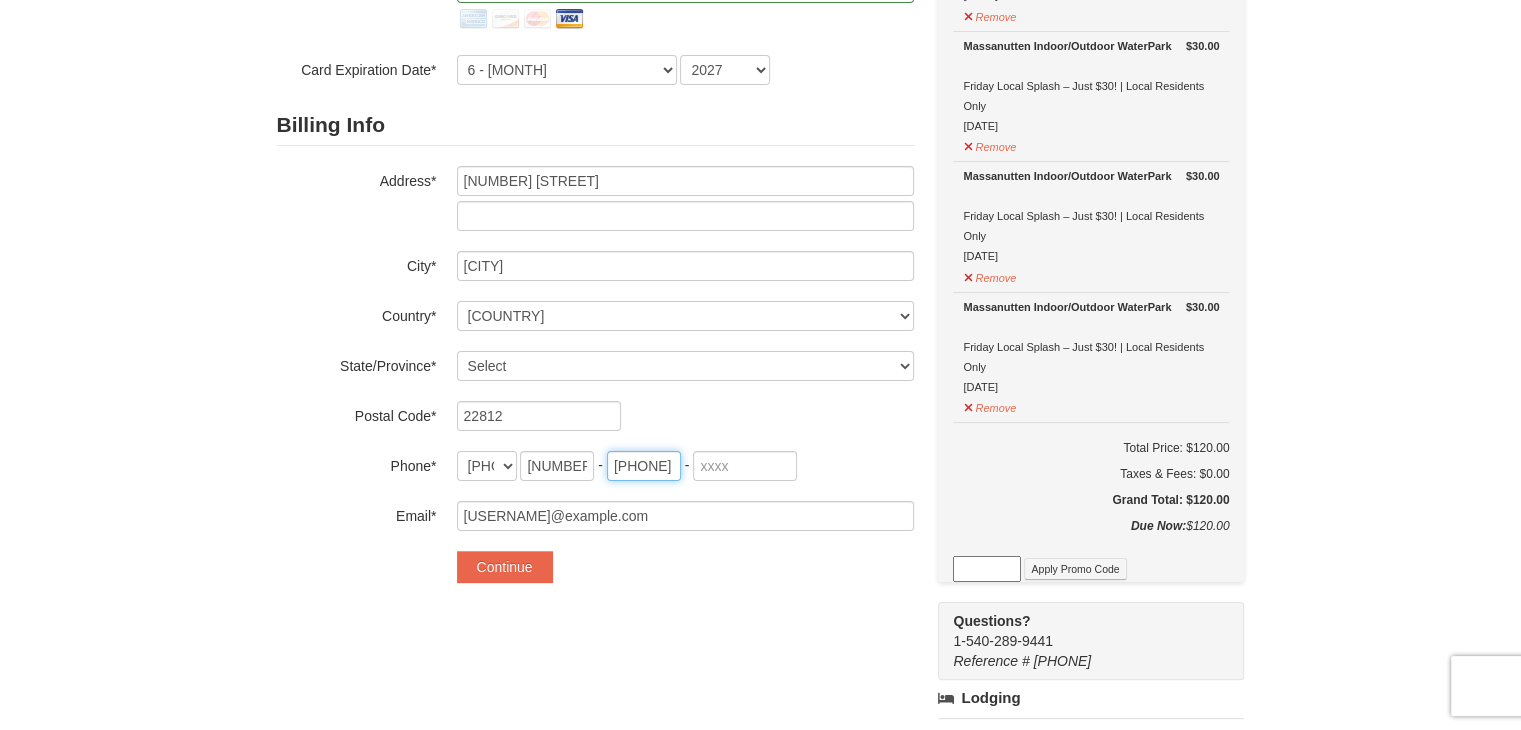 type on "560" 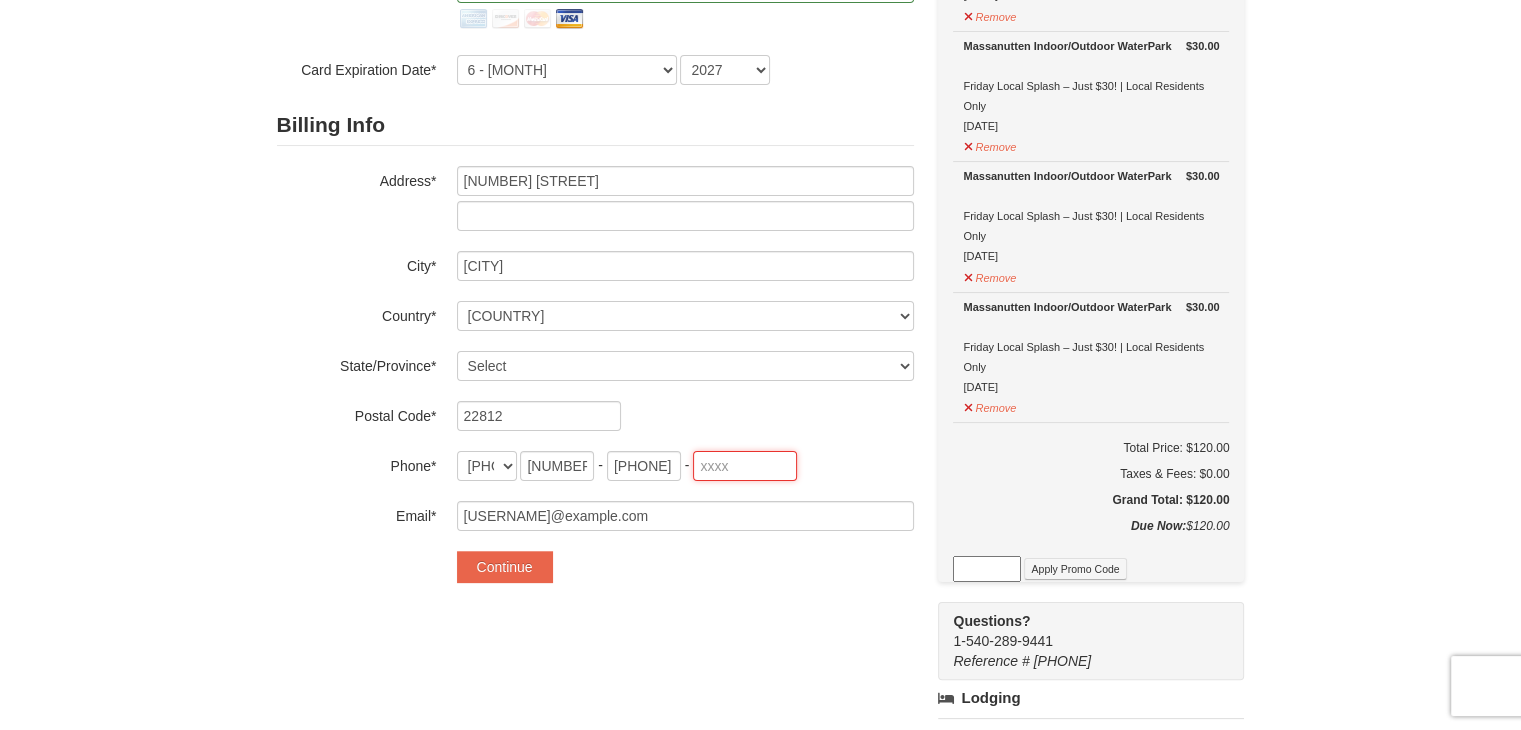 click at bounding box center [745, 466] 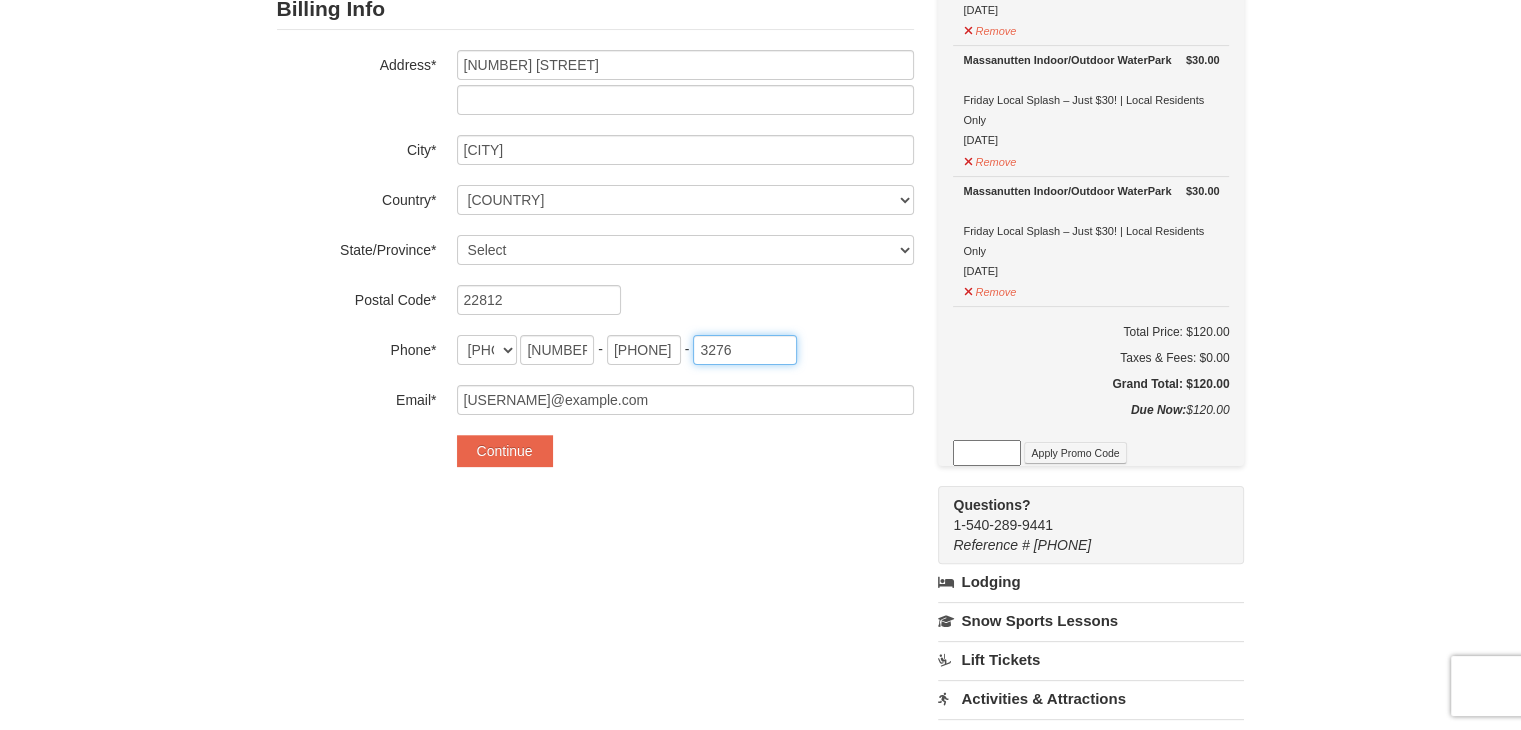scroll, scrollTop: 441, scrollLeft: 0, axis: vertical 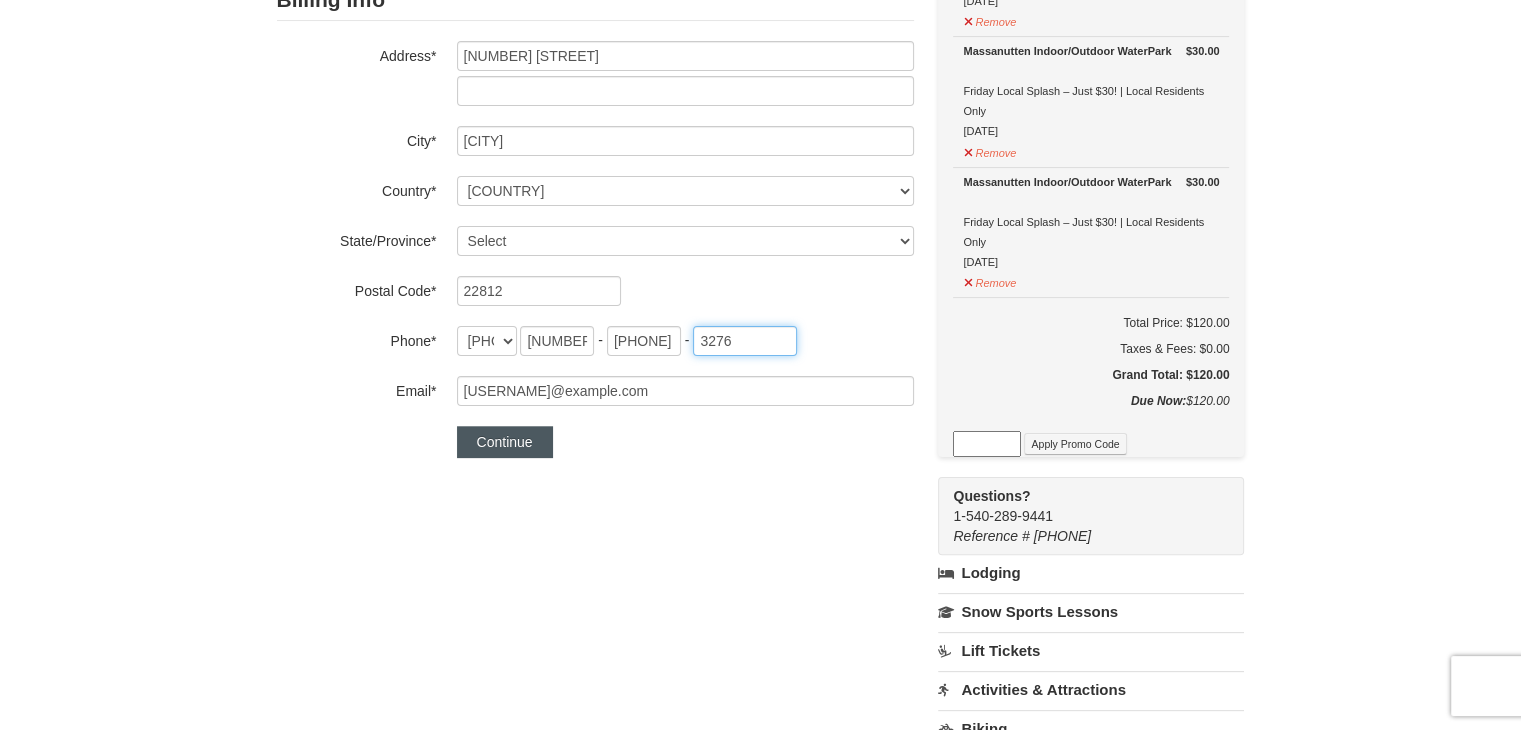 type on "3276" 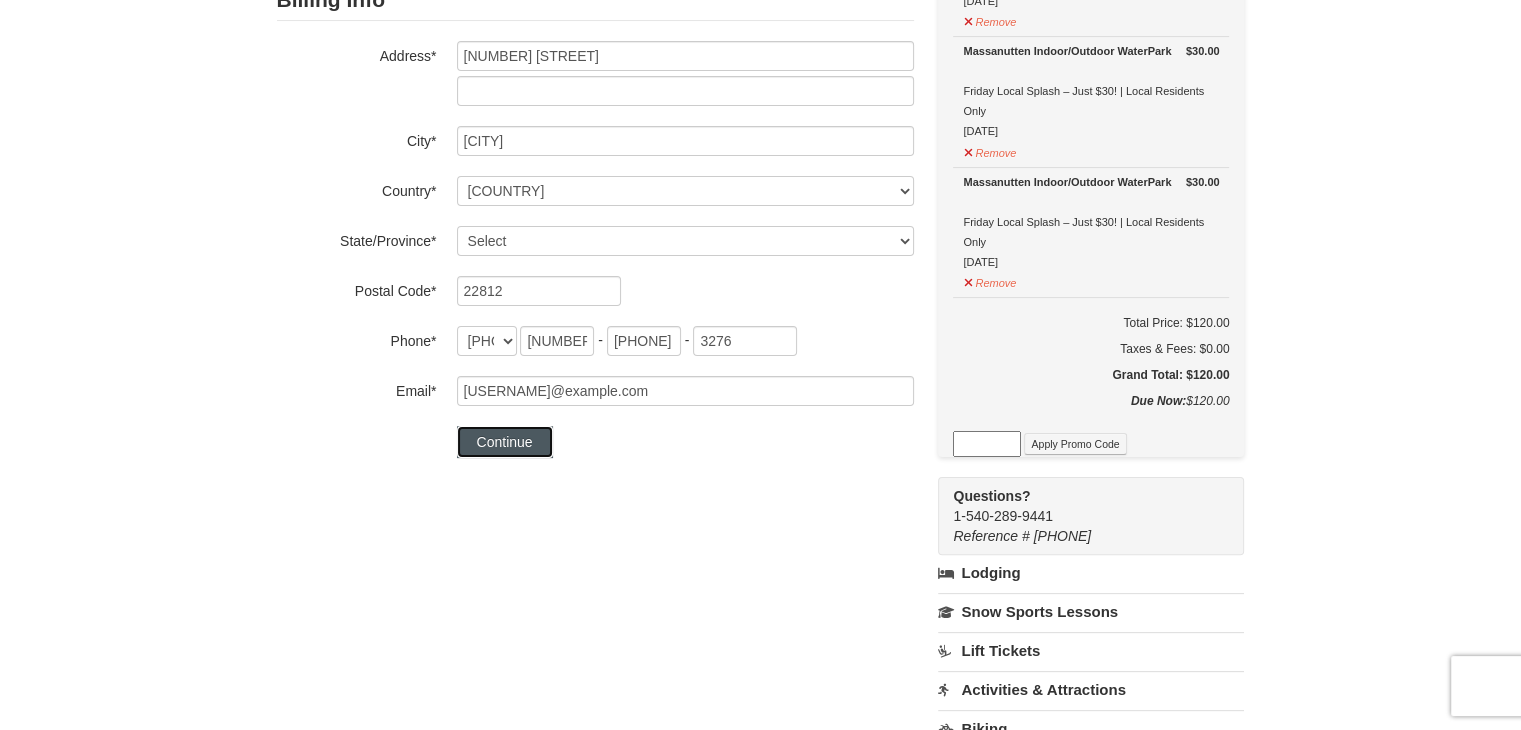 click on "Continue" at bounding box center (505, 442) 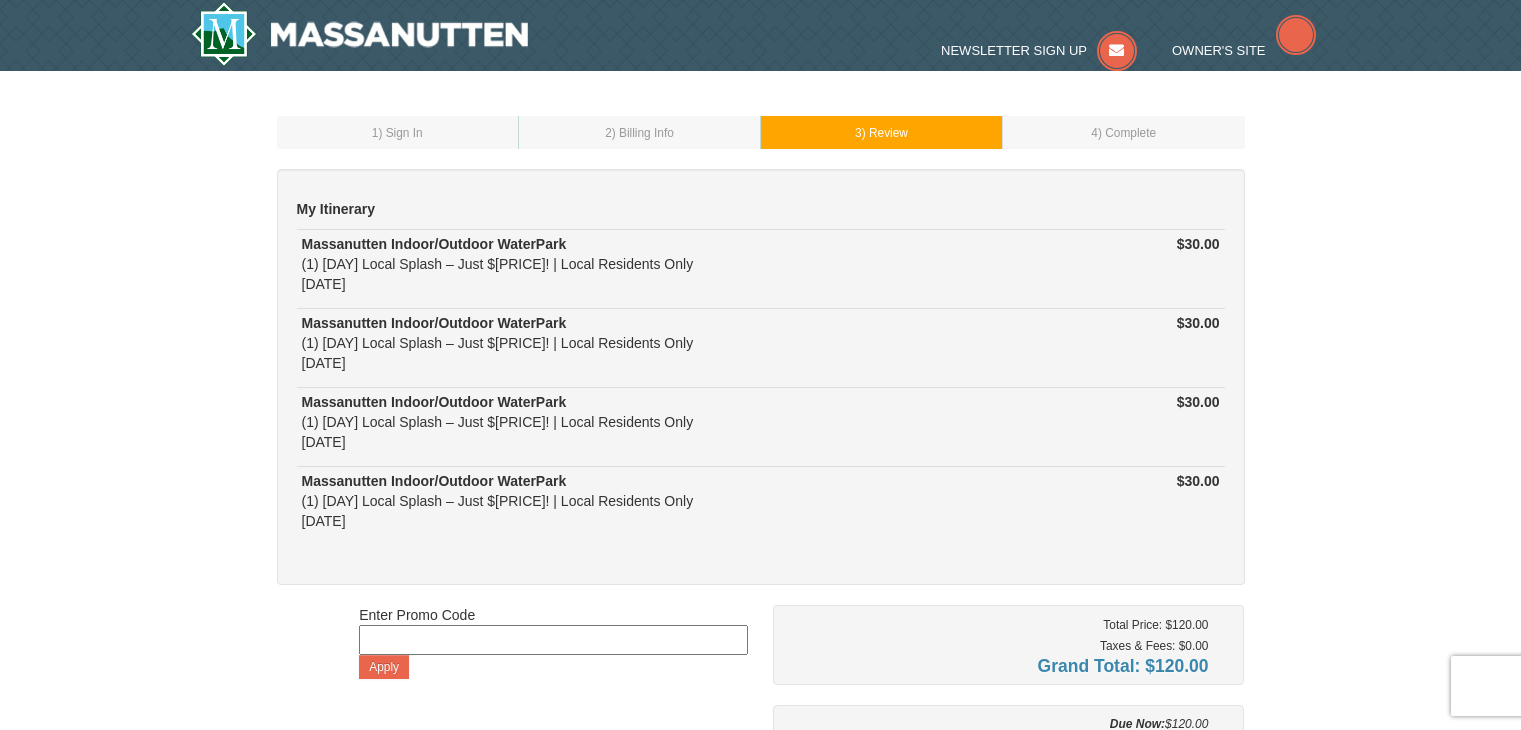 scroll, scrollTop: 0, scrollLeft: 0, axis: both 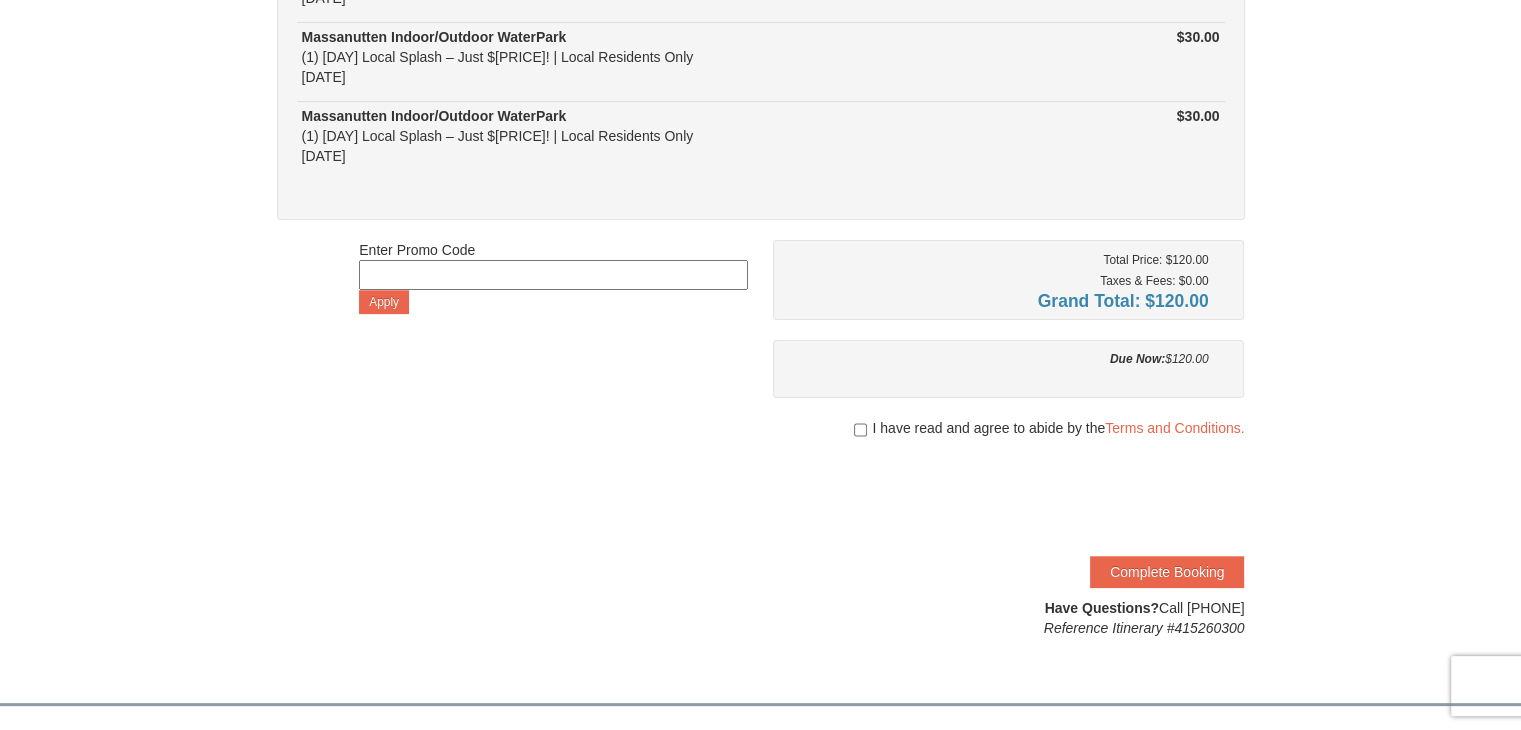 click on "I have read and agree to abide by the  Terms and Conditions." at bounding box center [1009, 428] 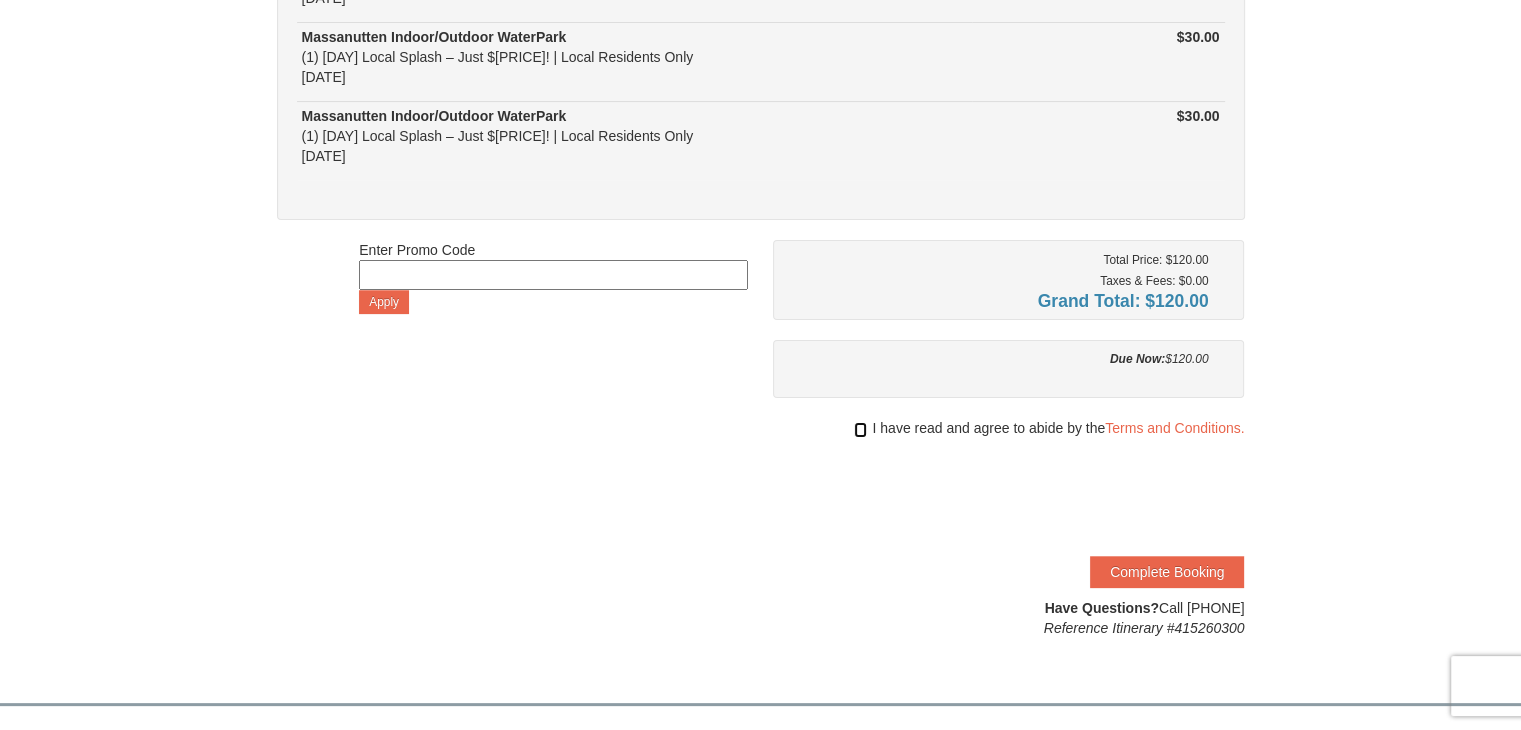 click at bounding box center (860, 430) 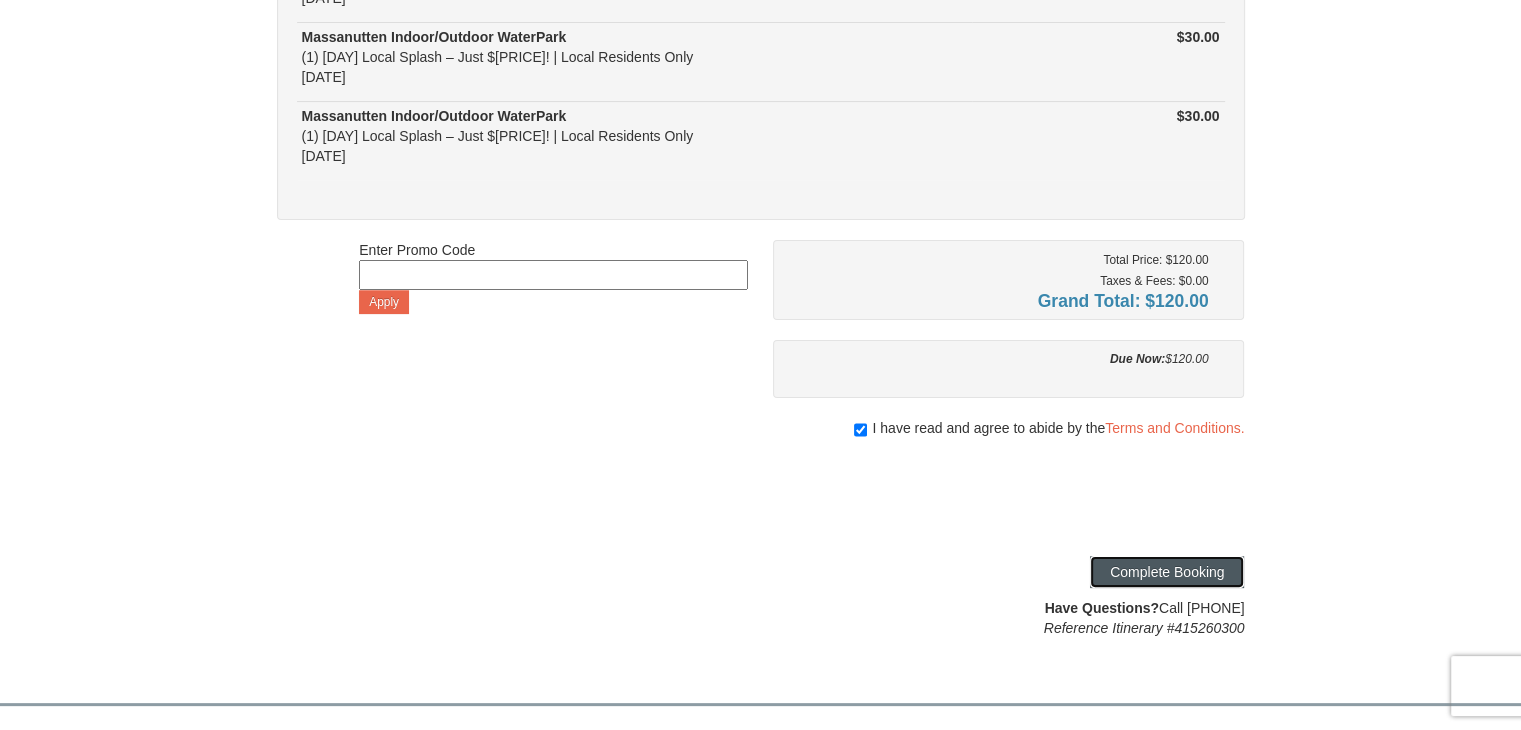 click on "Complete Booking" at bounding box center (1167, 572) 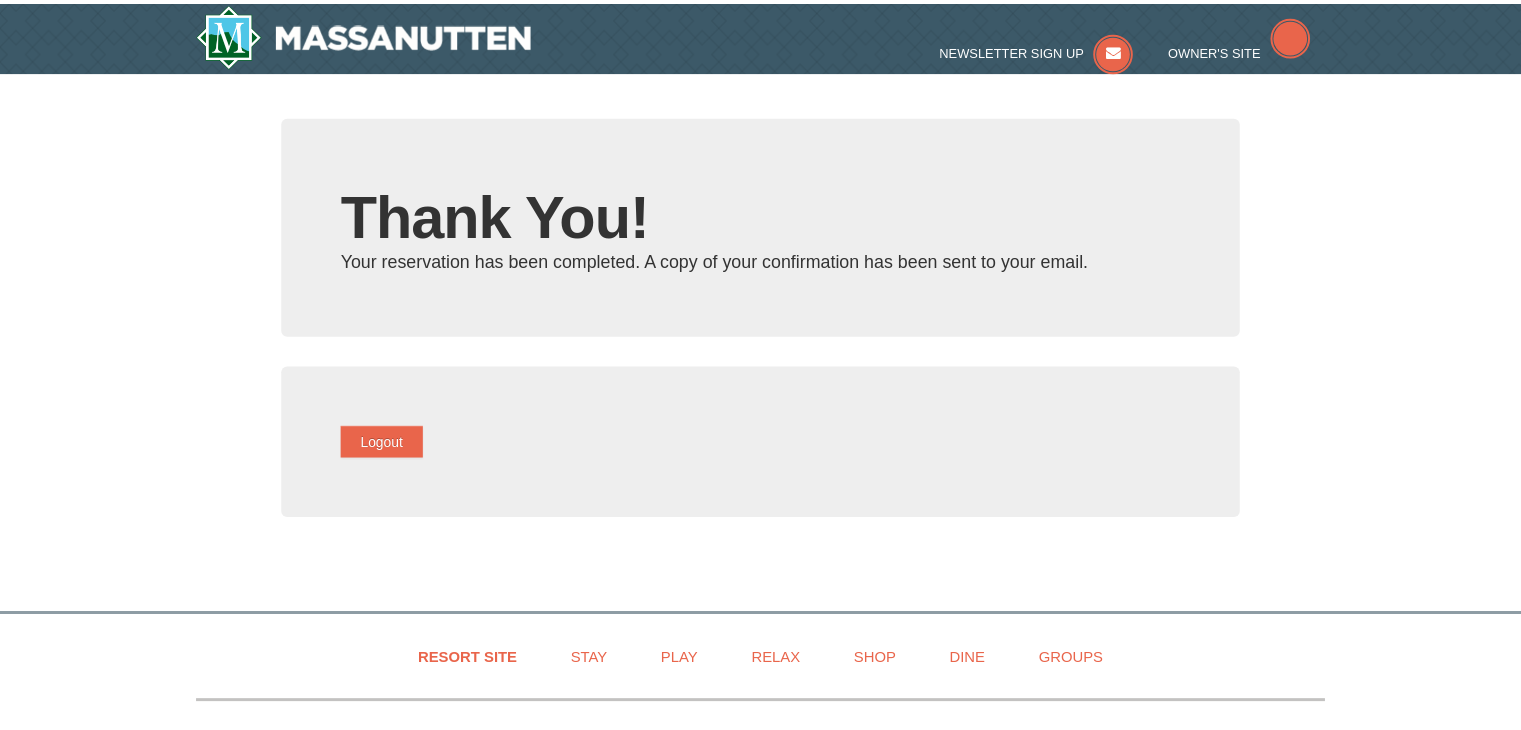 scroll, scrollTop: 0, scrollLeft: 0, axis: both 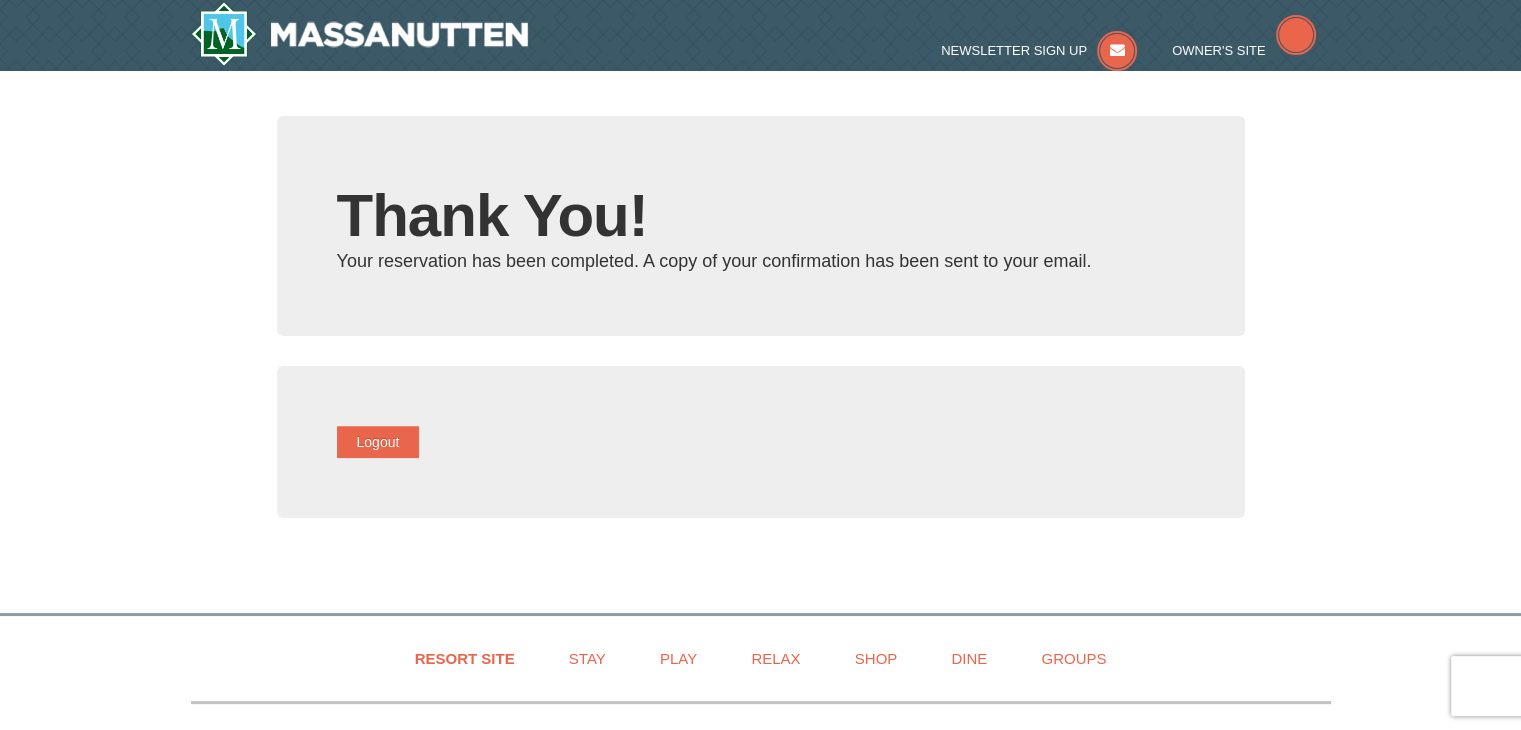 type on "[EMAIL]" 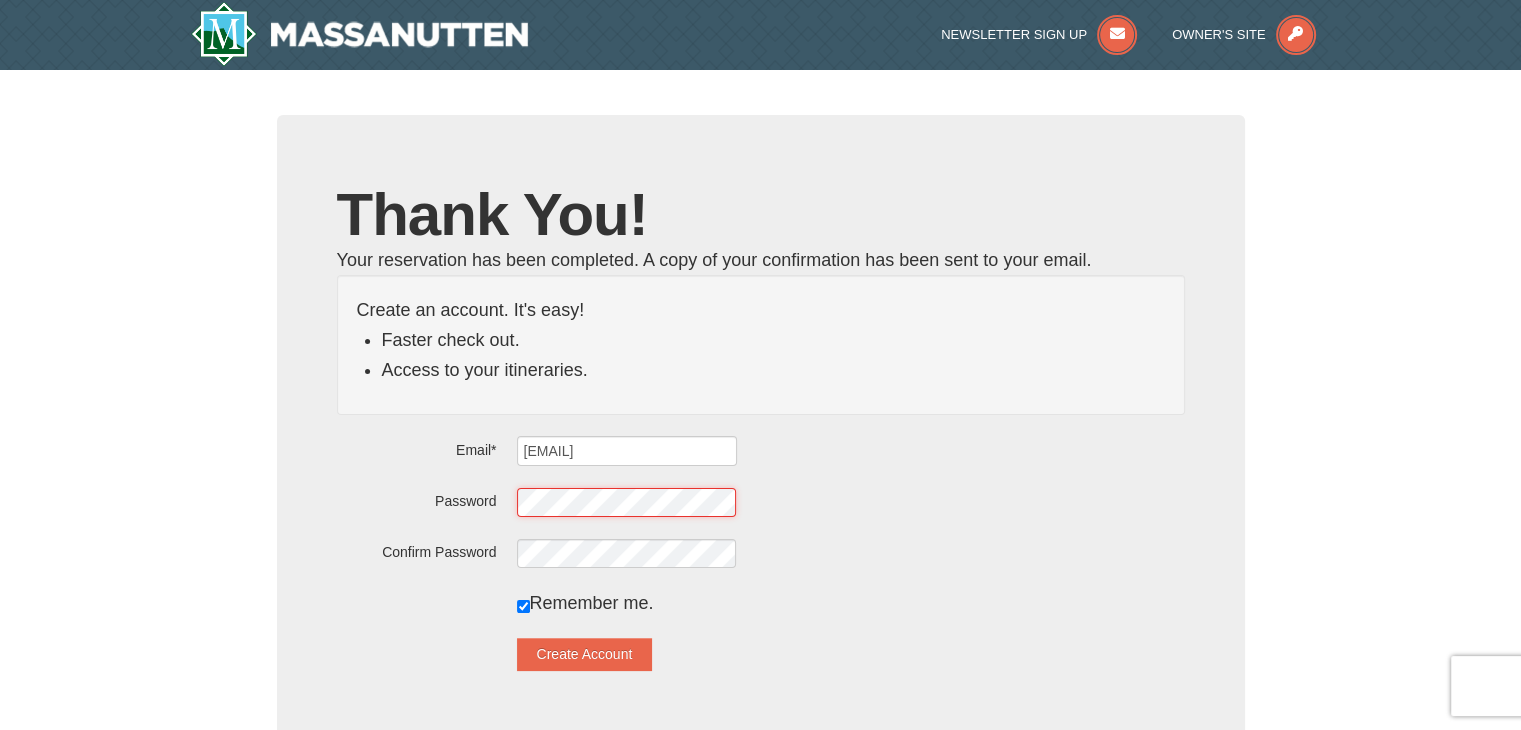 click on "Email*
thesmiths7226@gmail.com
Password
Confirm Password
Remember me.
Create Account" at bounding box center (761, 553) 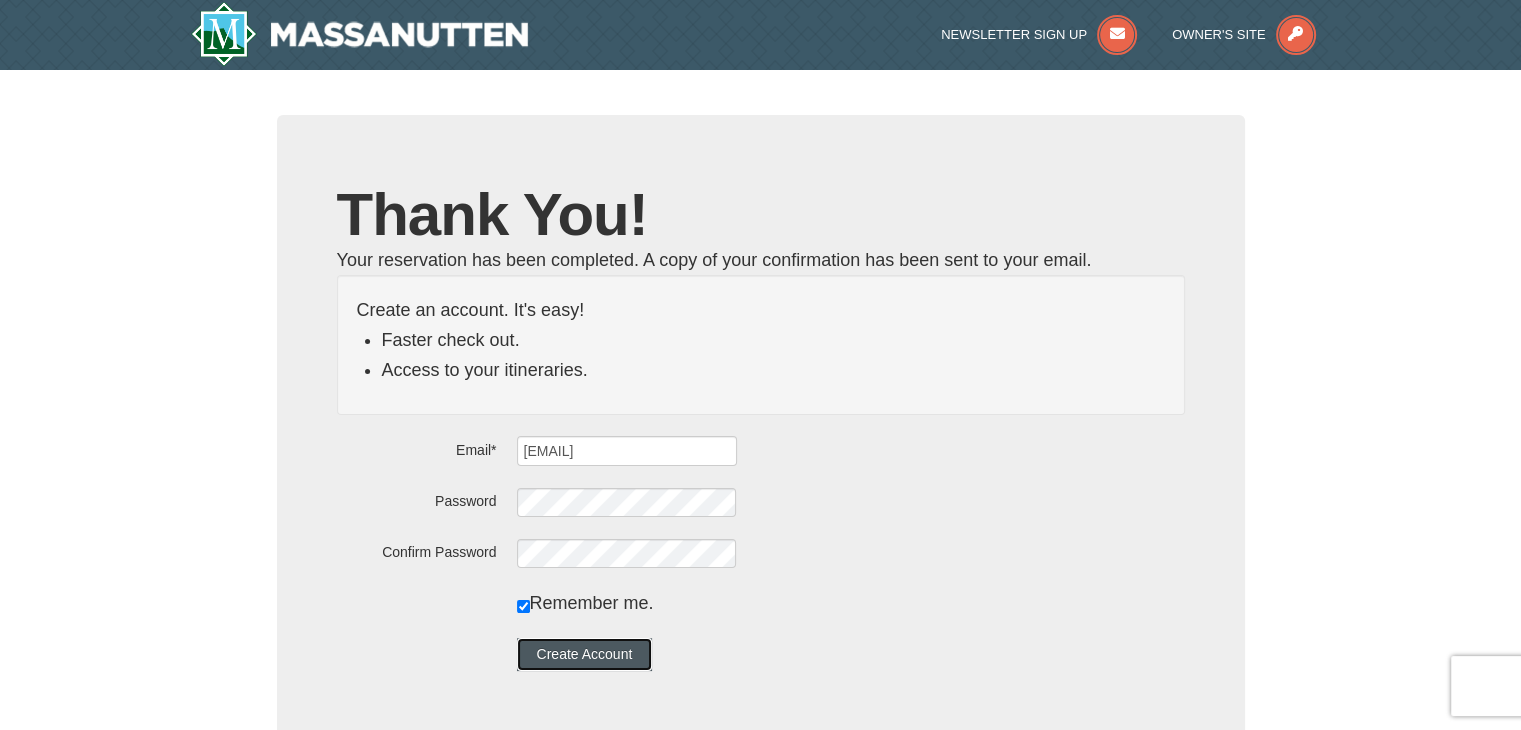 click on "Create Account" at bounding box center (585, 654) 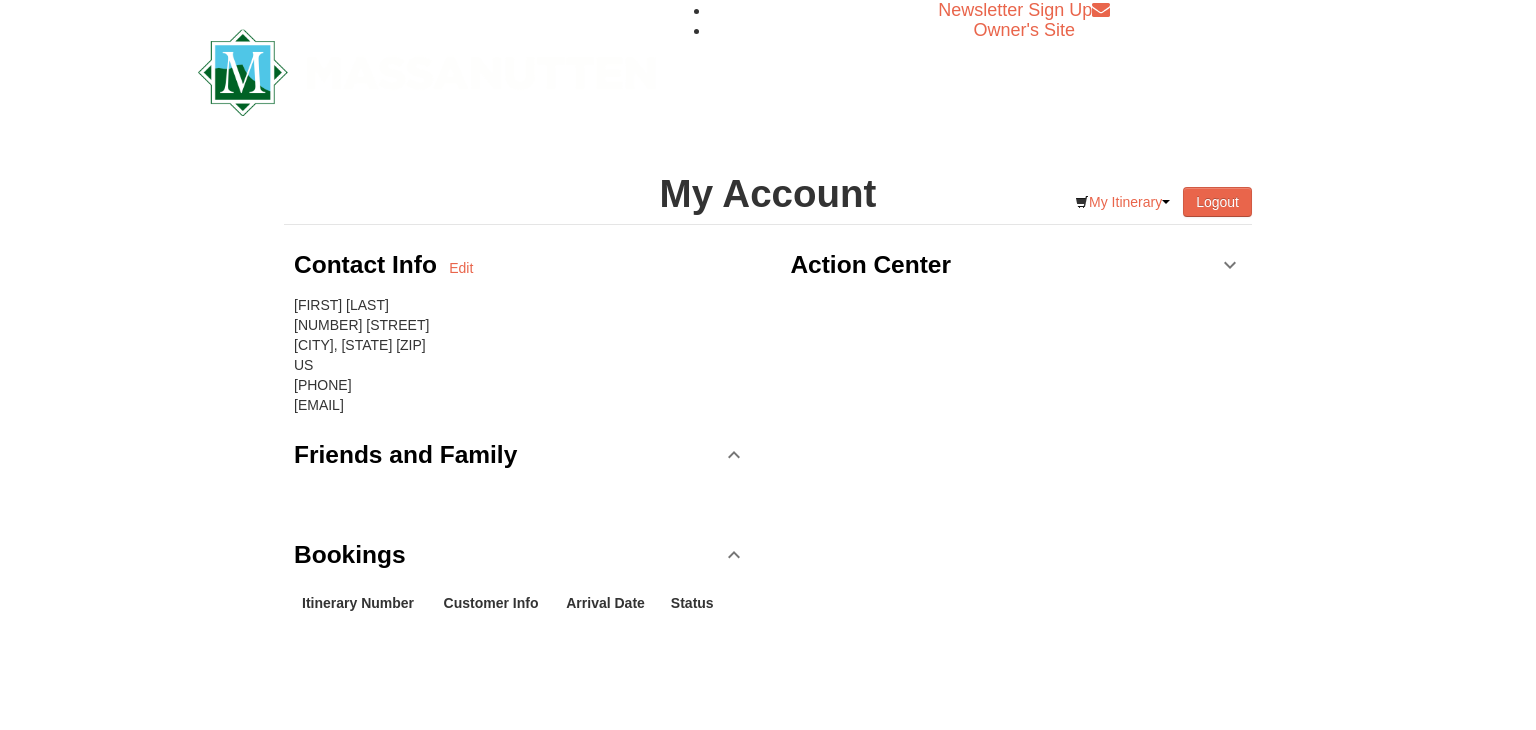 scroll, scrollTop: 0, scrollLeft: 0, axis: both 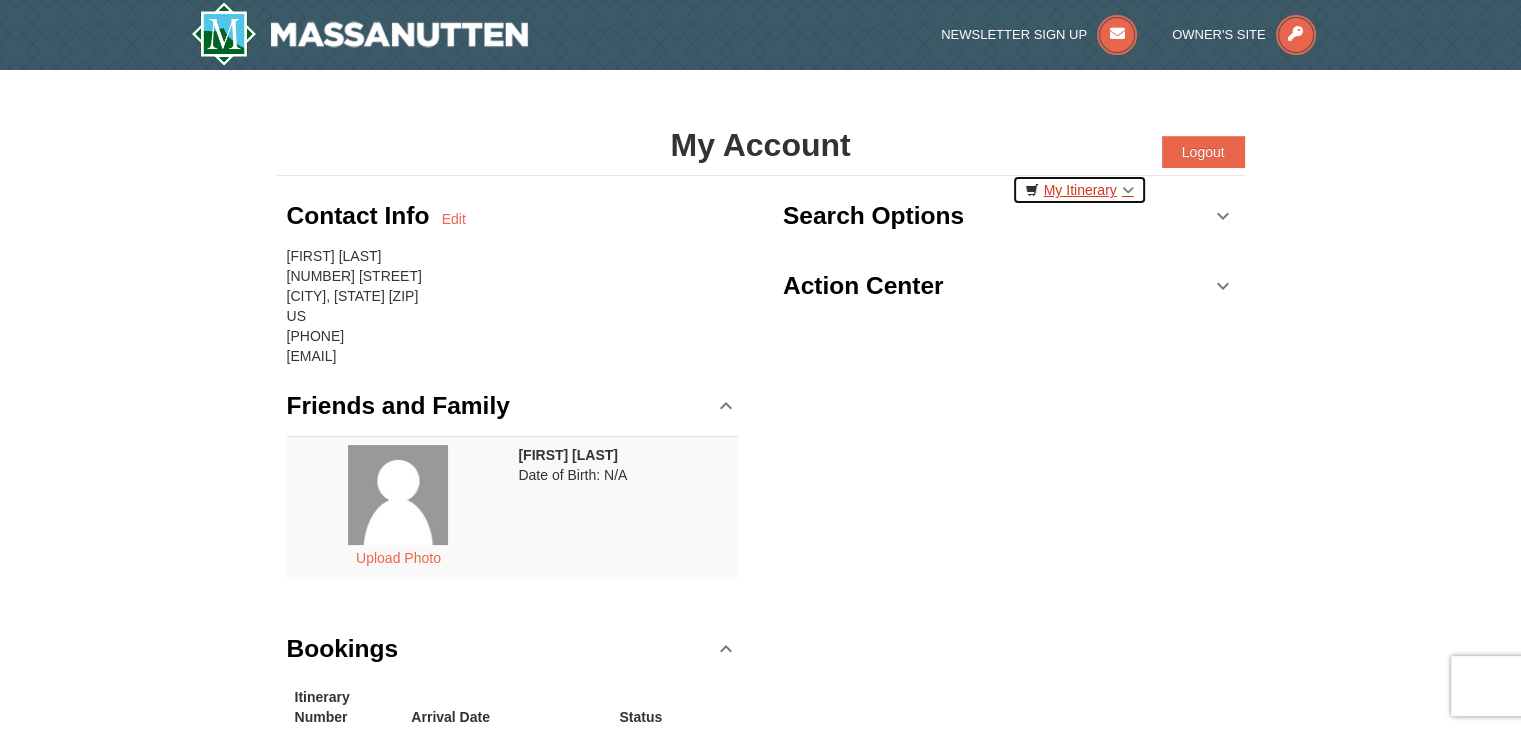 click on "My Itinerary" at bounding box center (1079, 190) 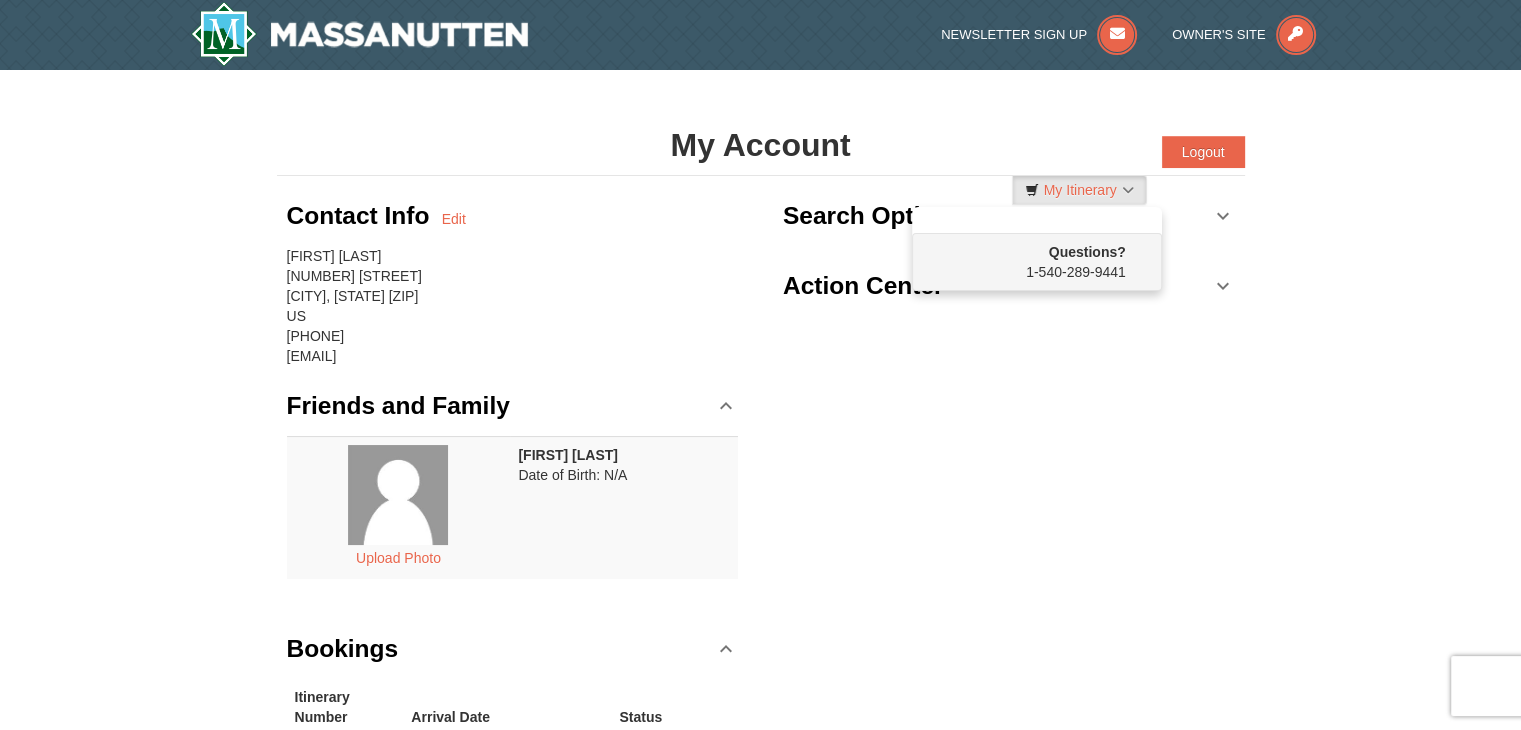 click on "Contact Info
Edit
[FIRST] [LAST]
[NUMBER] [STREET]
[CITY], [STATE]  [ZIP]
US
[PHONE]
[EMAIL]
Friends and Family
Upload Photo [FIRST] [LAST] Date of Birth: N/A
Bookings
Itinerary Number
Customer Info
Arrival Date
Status
415260300 undefined [DAY] [MONTH] [DAY_NUM], [YEAR] Confirmed View
2" at bounding box center (761, 504) 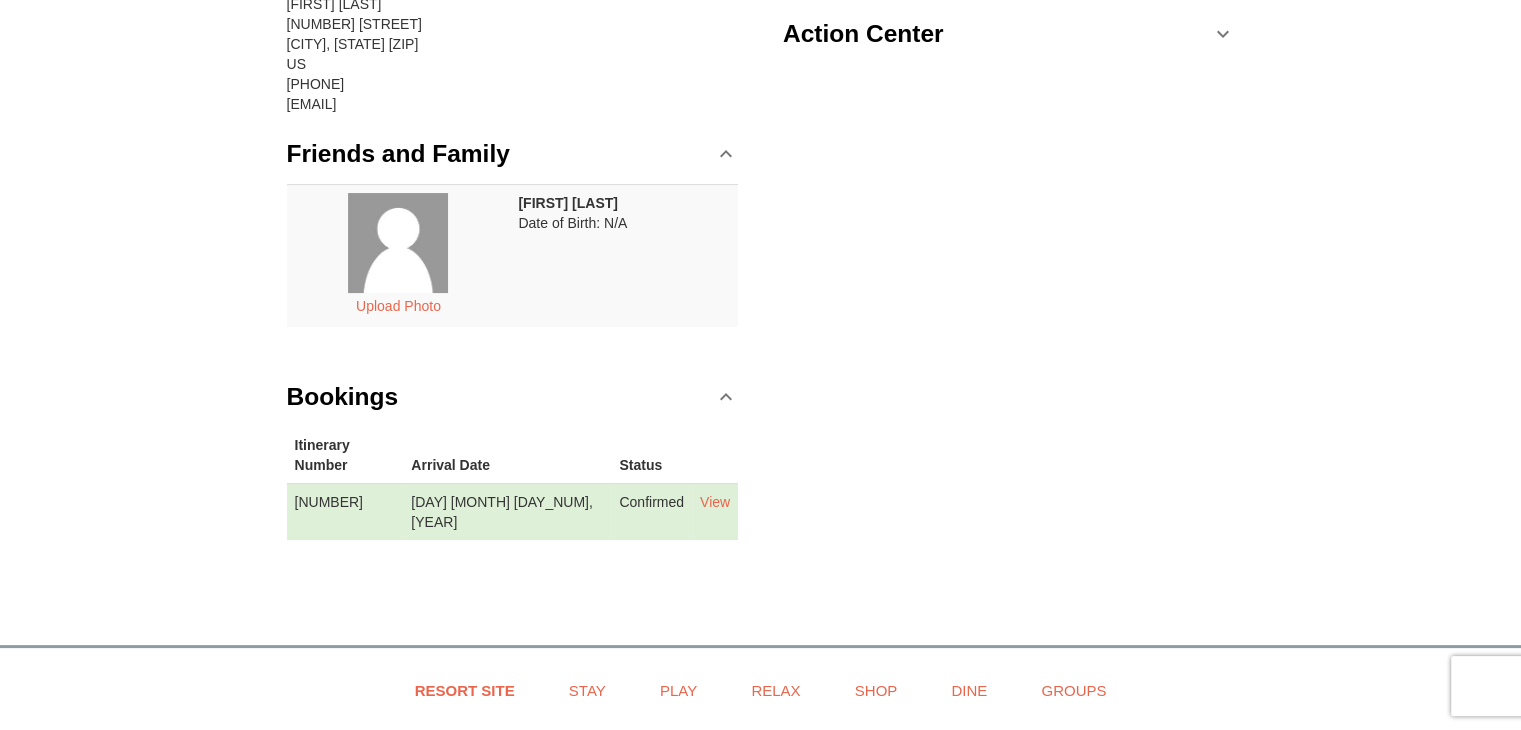 scroll, scrollTop: 264, scrollLeft: 0, axis: vertical 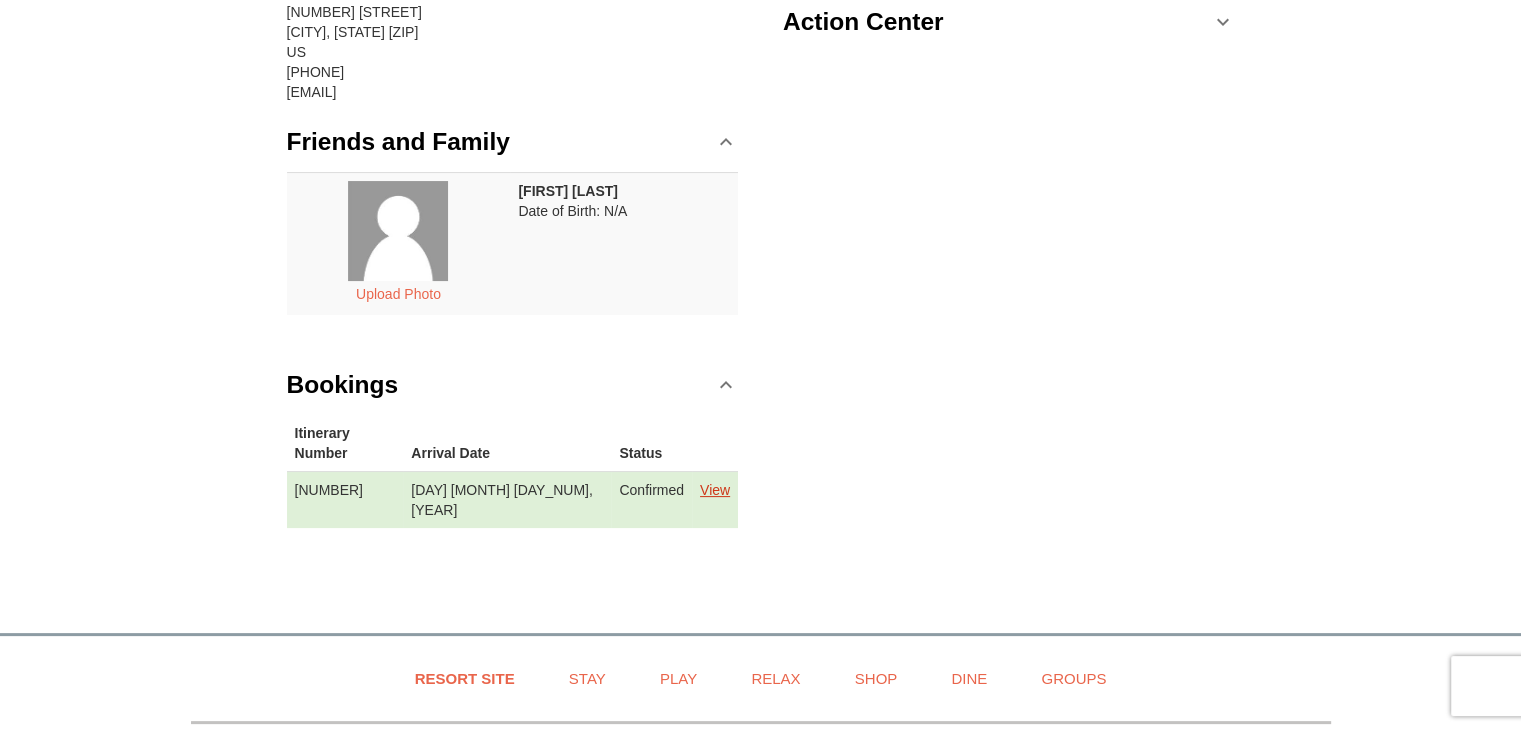 click on "View" at bounding box center [715, 490] 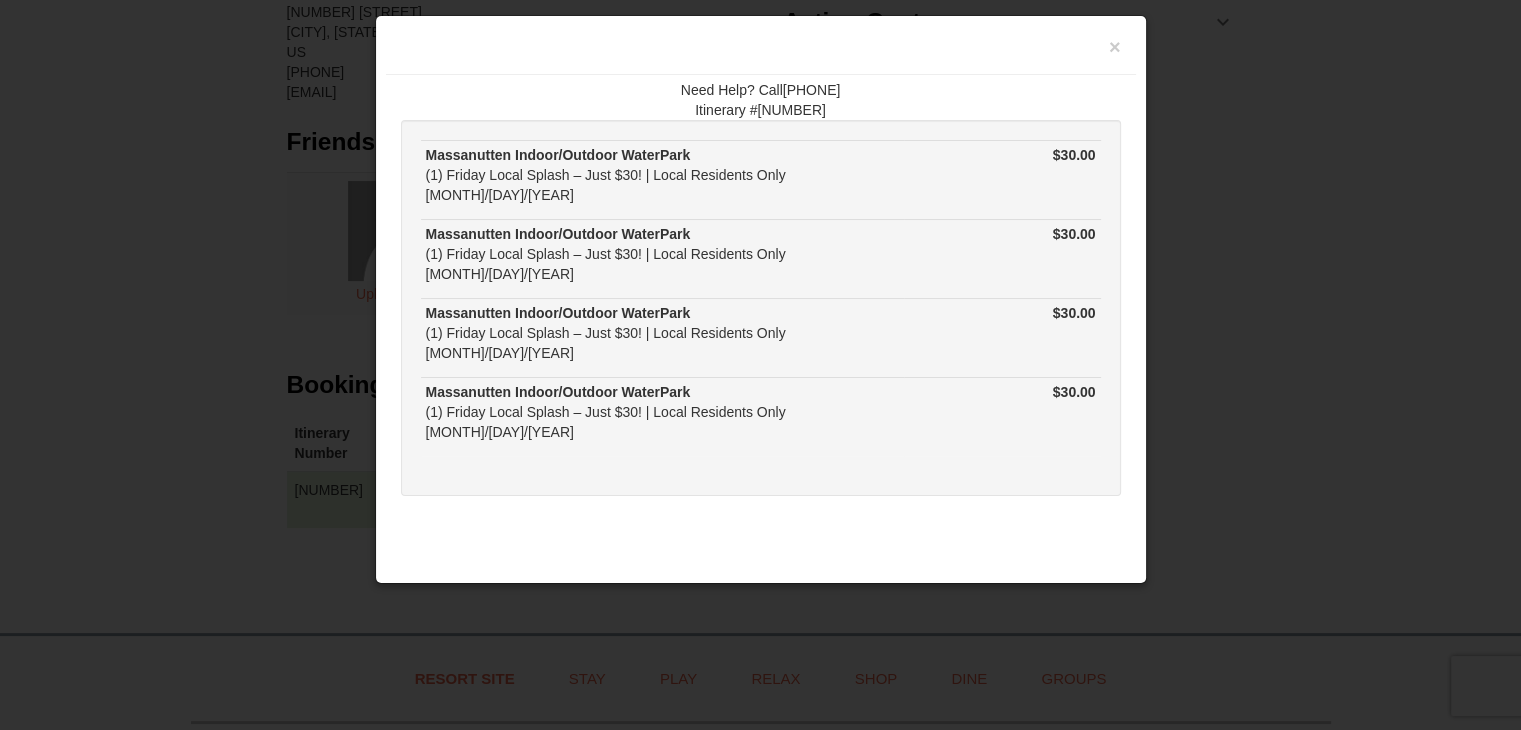 scroll, scrollTop: 0, scrollLeft: 0, axis: both 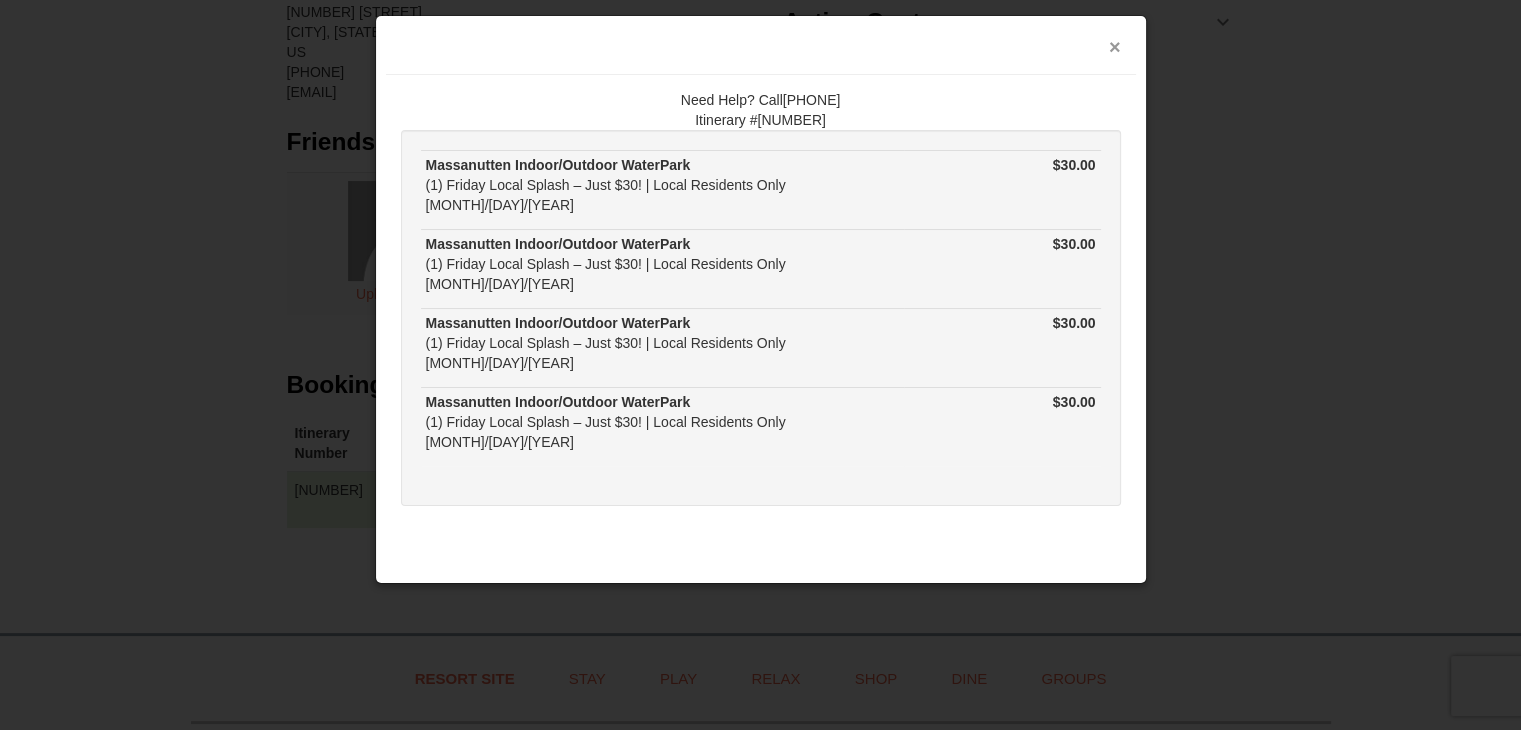 click on "×" at bounding box center (1115, 47) 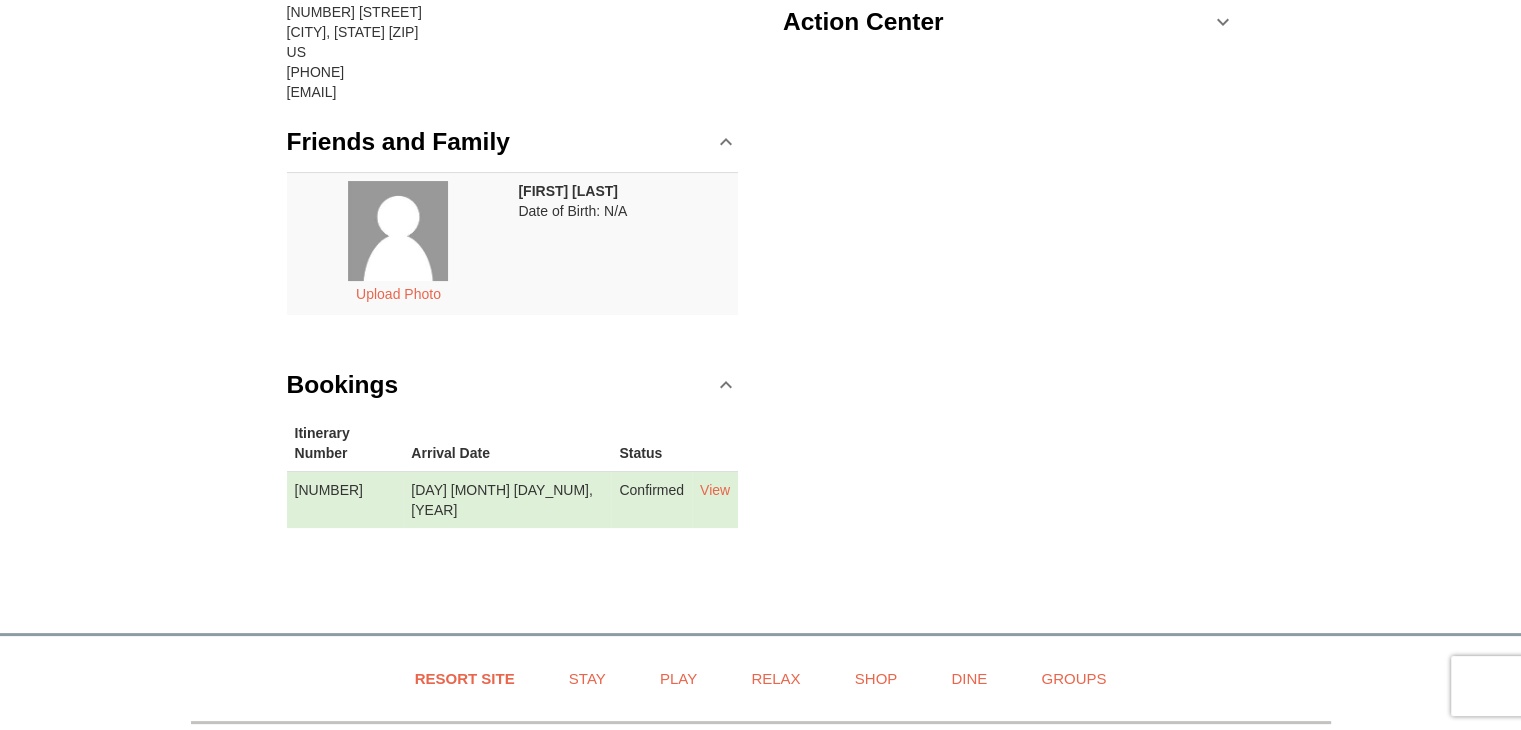 click on "×
My Account
Categories
Map
List
Filter
My Itinerary
Questions?  [PHONE]
Logout
Contact Info
Edit
[FIRST] [LAST]
[NUMBER] [STREET]
[CITY], [STATE]  [ZIP]
US
[PHONE]
[EMAIL]
Friends and Family
Upload Photo" at bounding box center (760, 209) 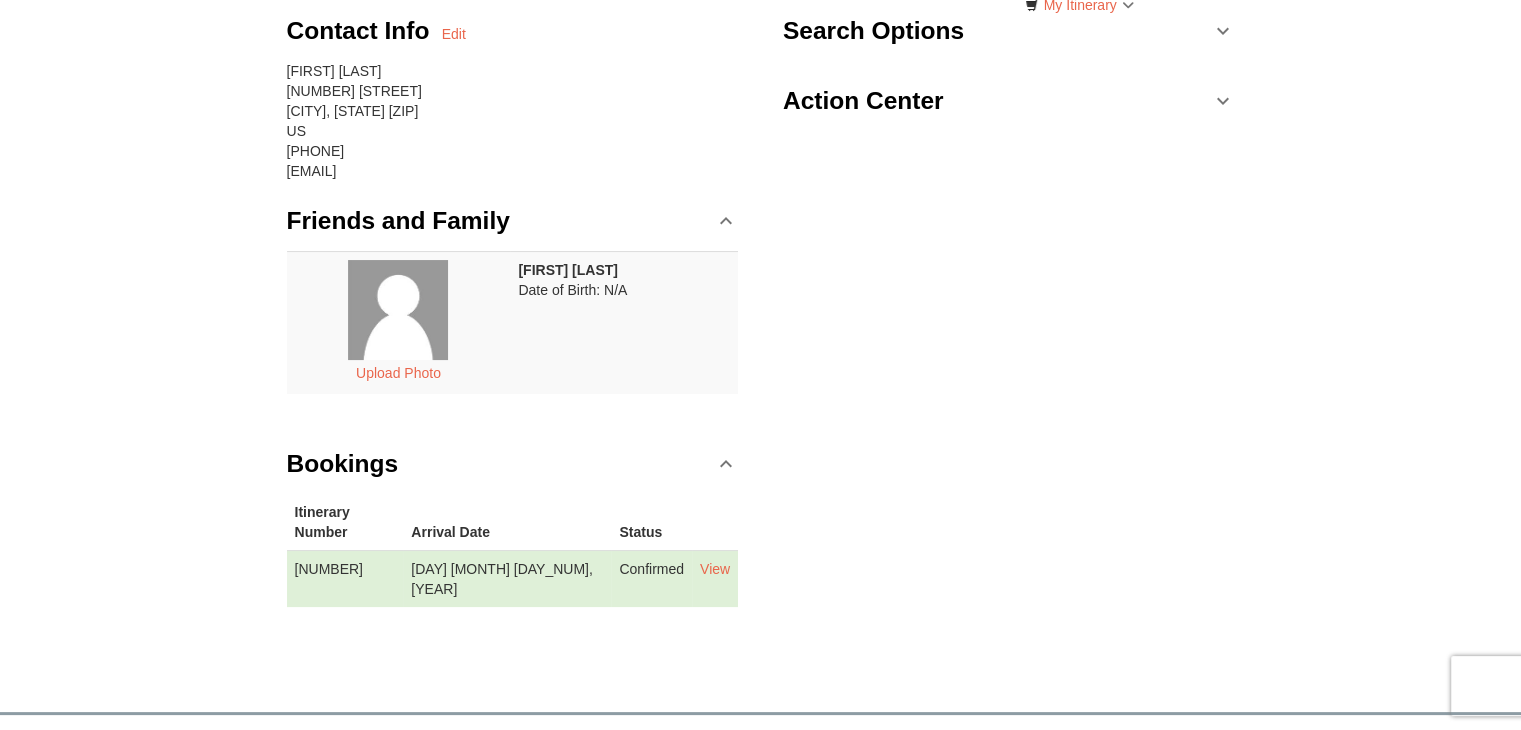 scroll, scrollTop: 0, scrollLeft: 0, axis: both 